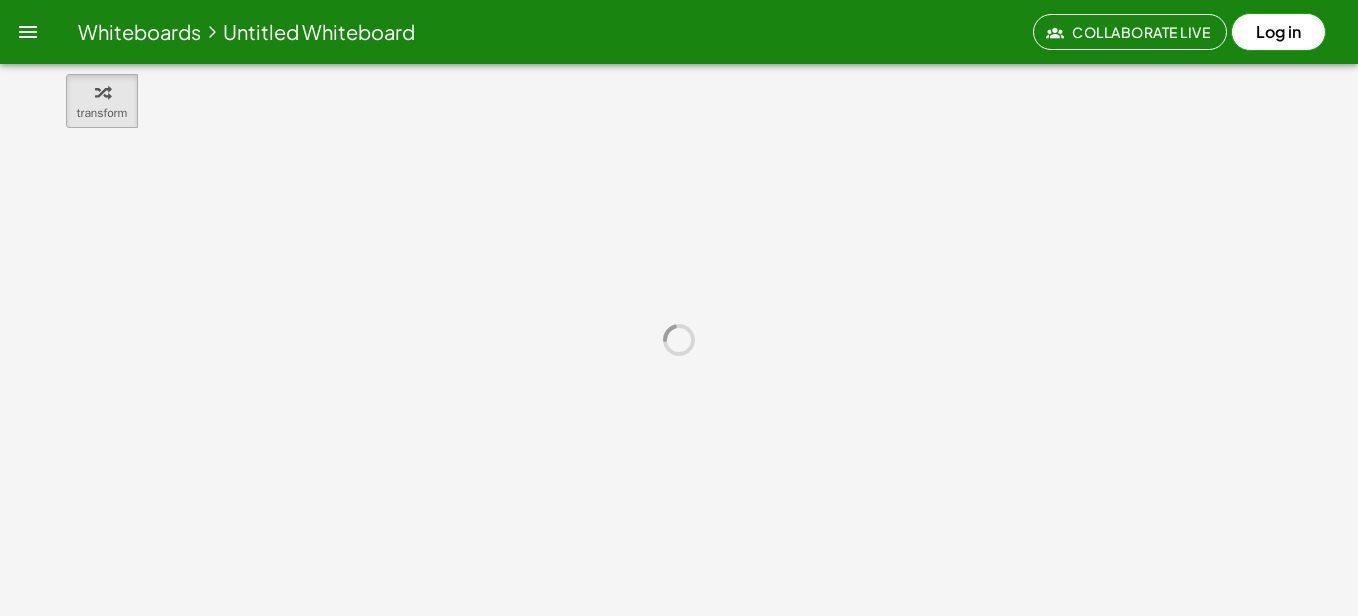 scroll, scrollTop: 0, scrollLeft: 0, axis: both 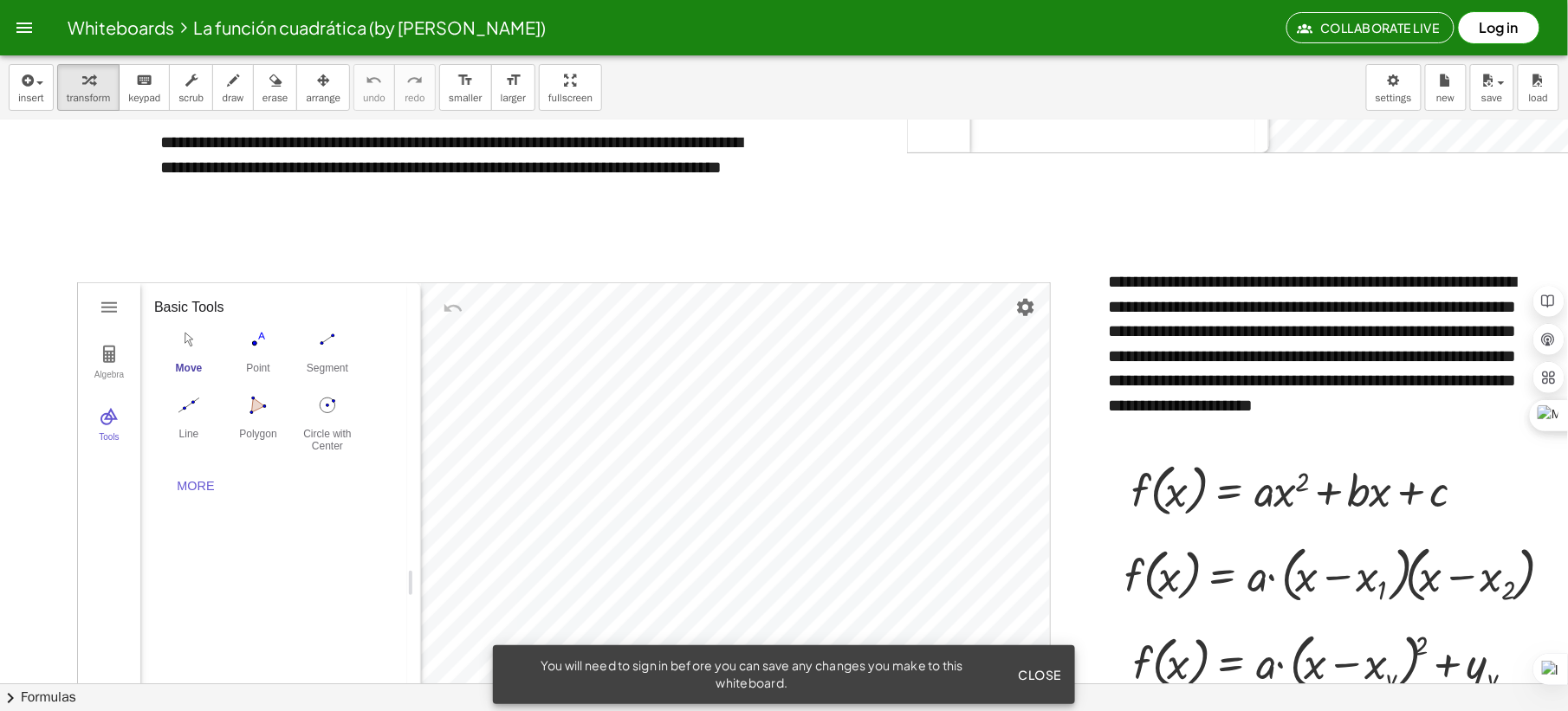 drag, startPoint x: 1128, startPoint y: 0, endPoint x: 2171, endPoint y: 528, distance: 1169.0308 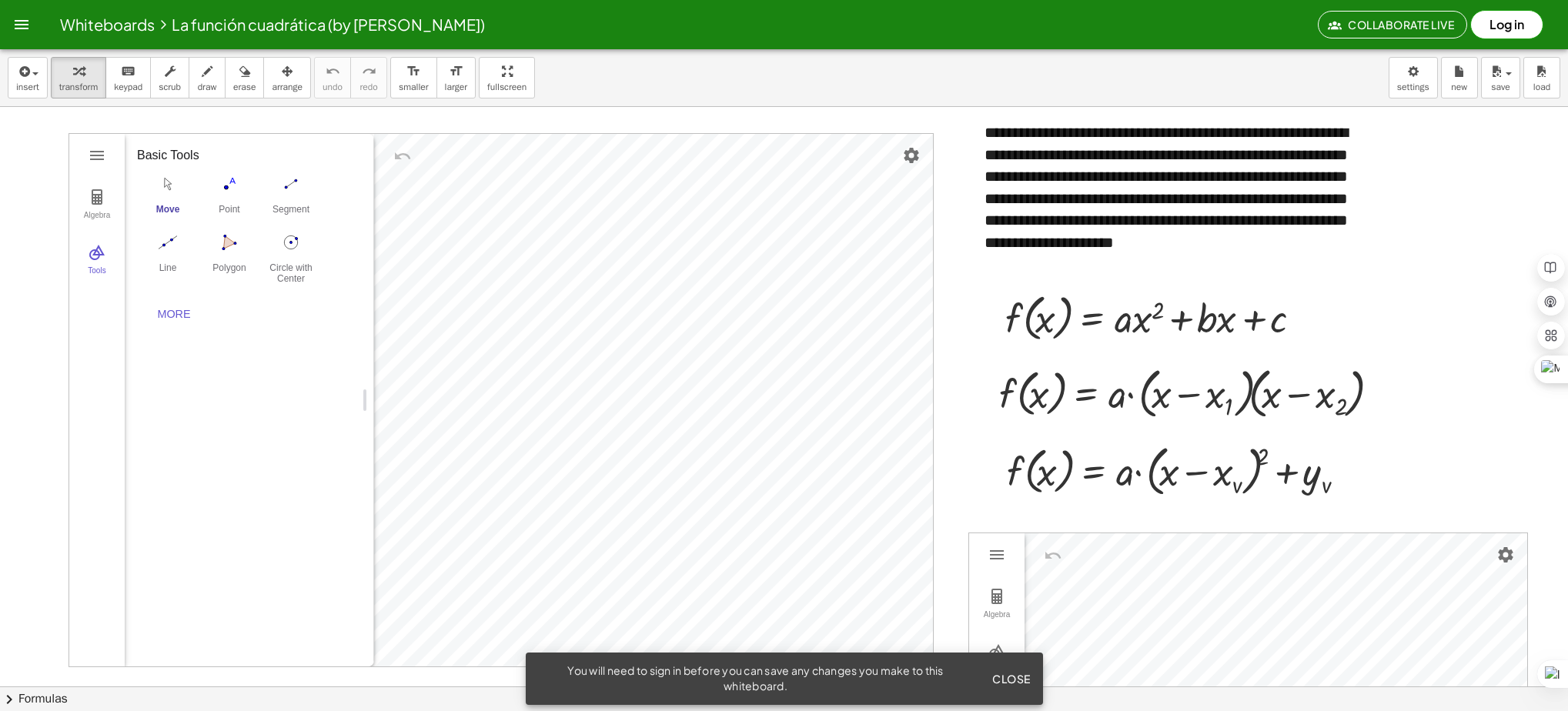 scroll, scrollTop: 2449, scrollLeft: 0, axis: vertical 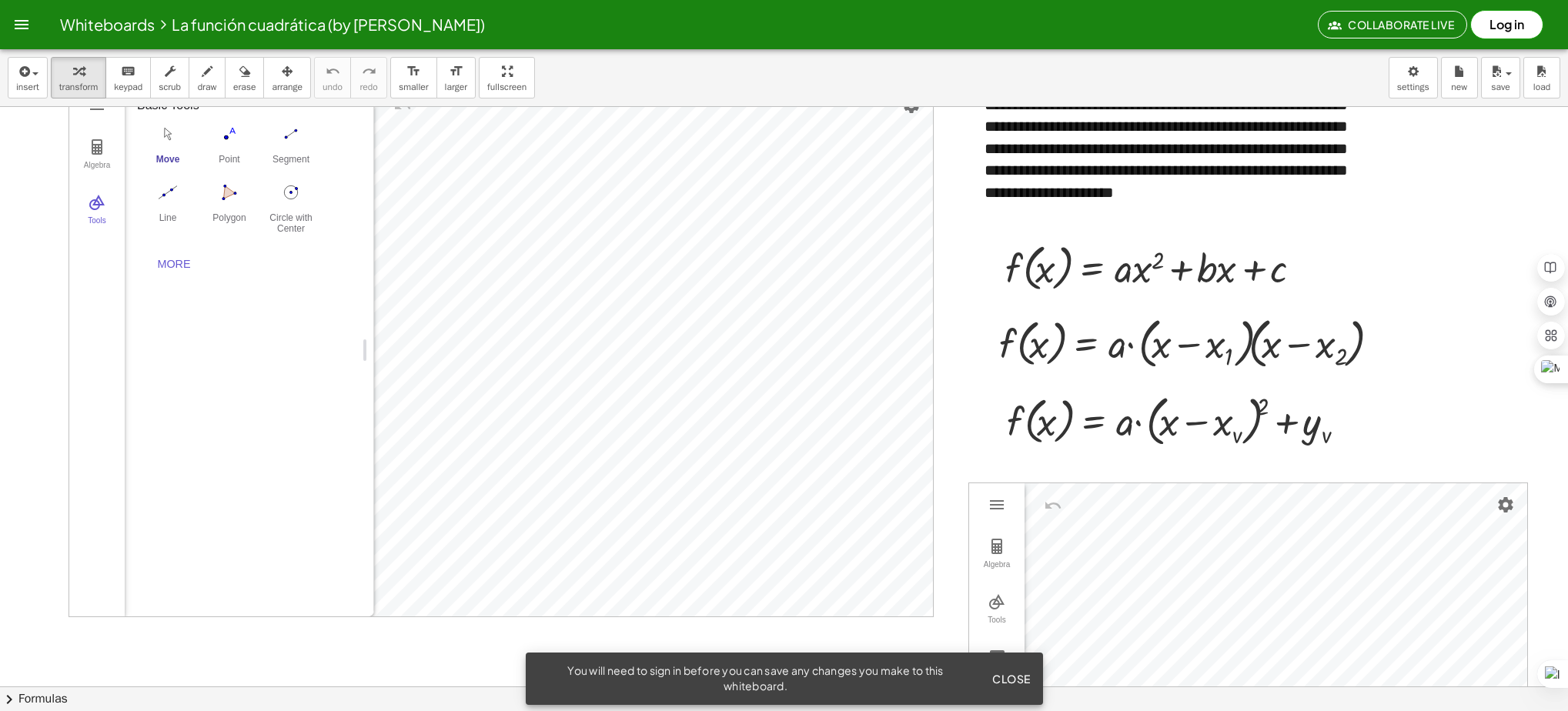click at bounding box center [784, -745] 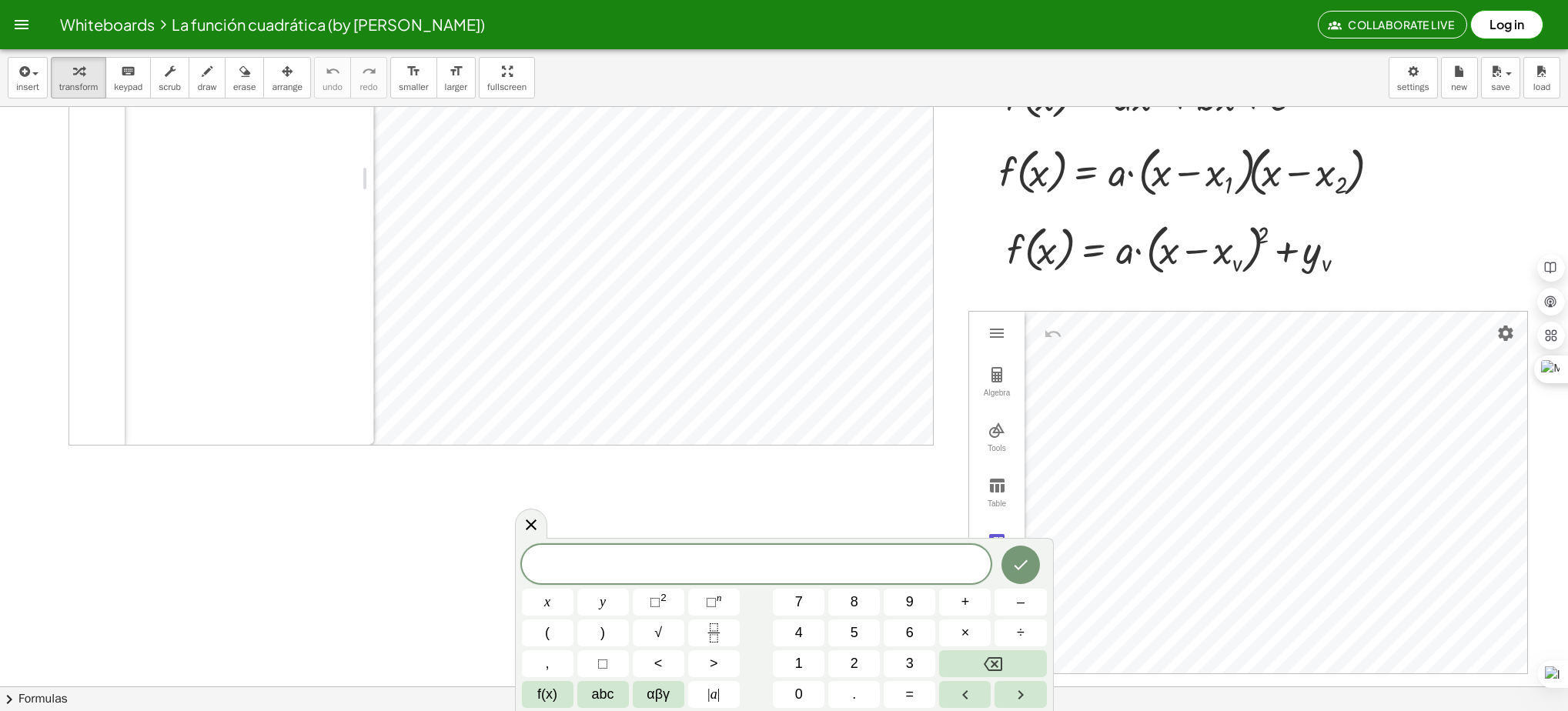 scroll, scrollTop: 2884, scrollLeft: 0, axis: vertical 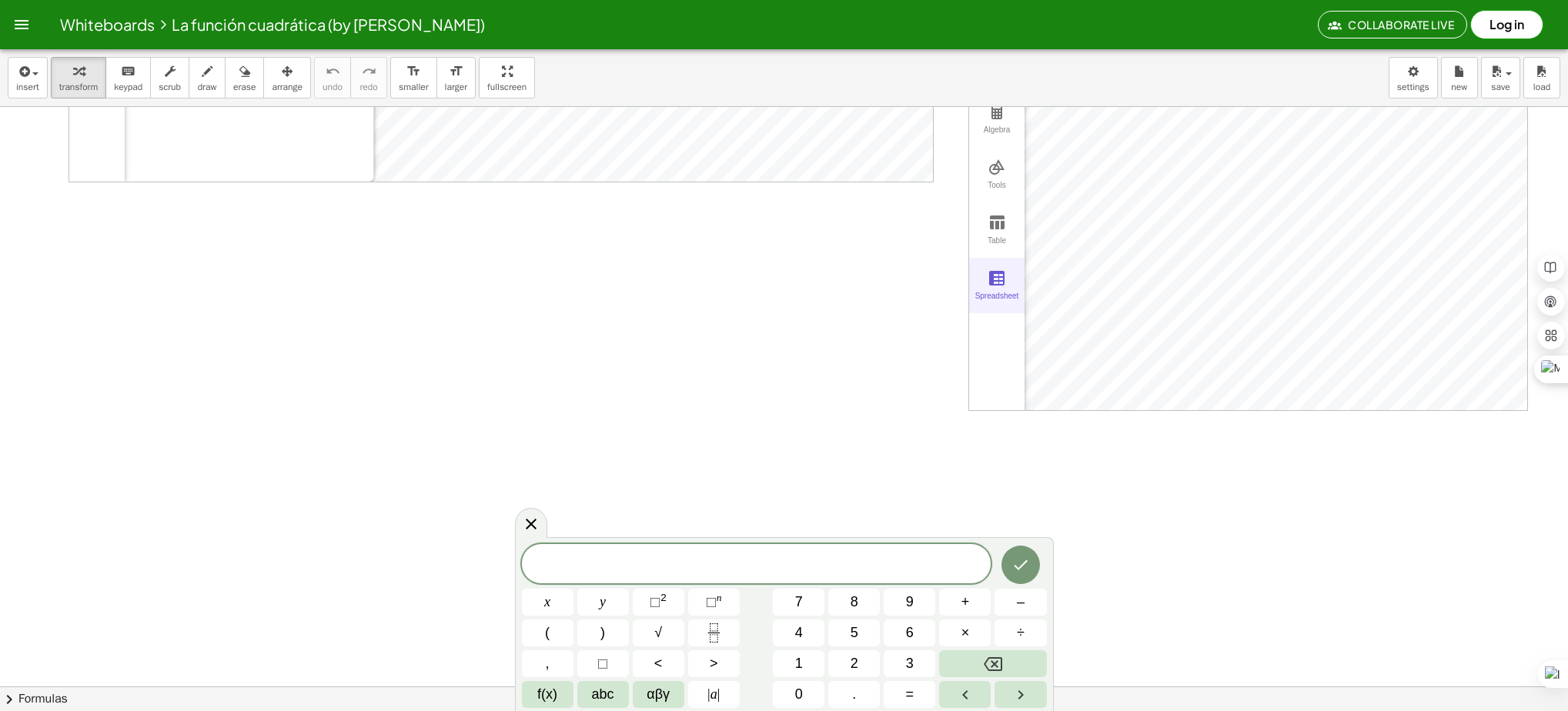 click at bounding box center (997, 278) 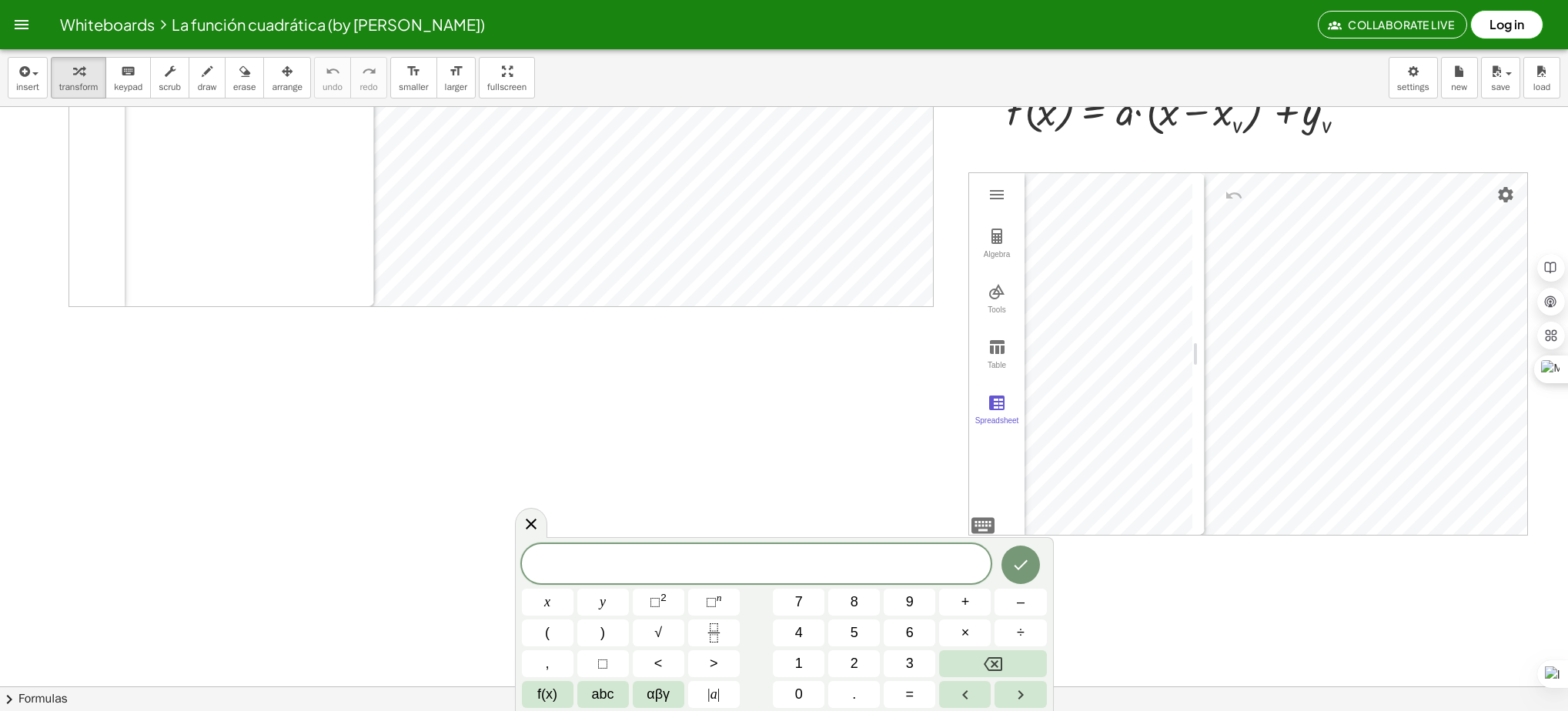 scroll, scrollTop: 2759, scrollLeft: 0, axis: vertical 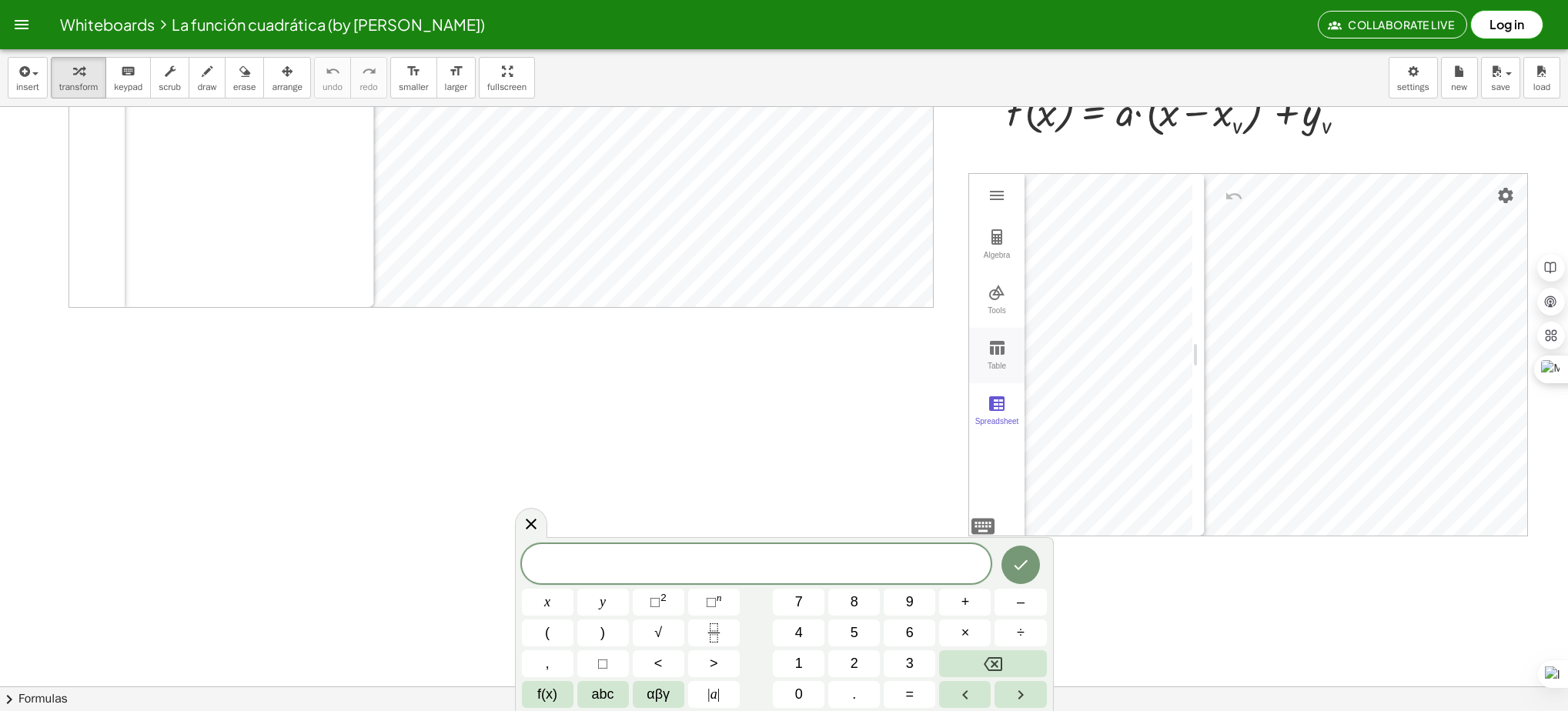 click at bounding box center (997, 348) 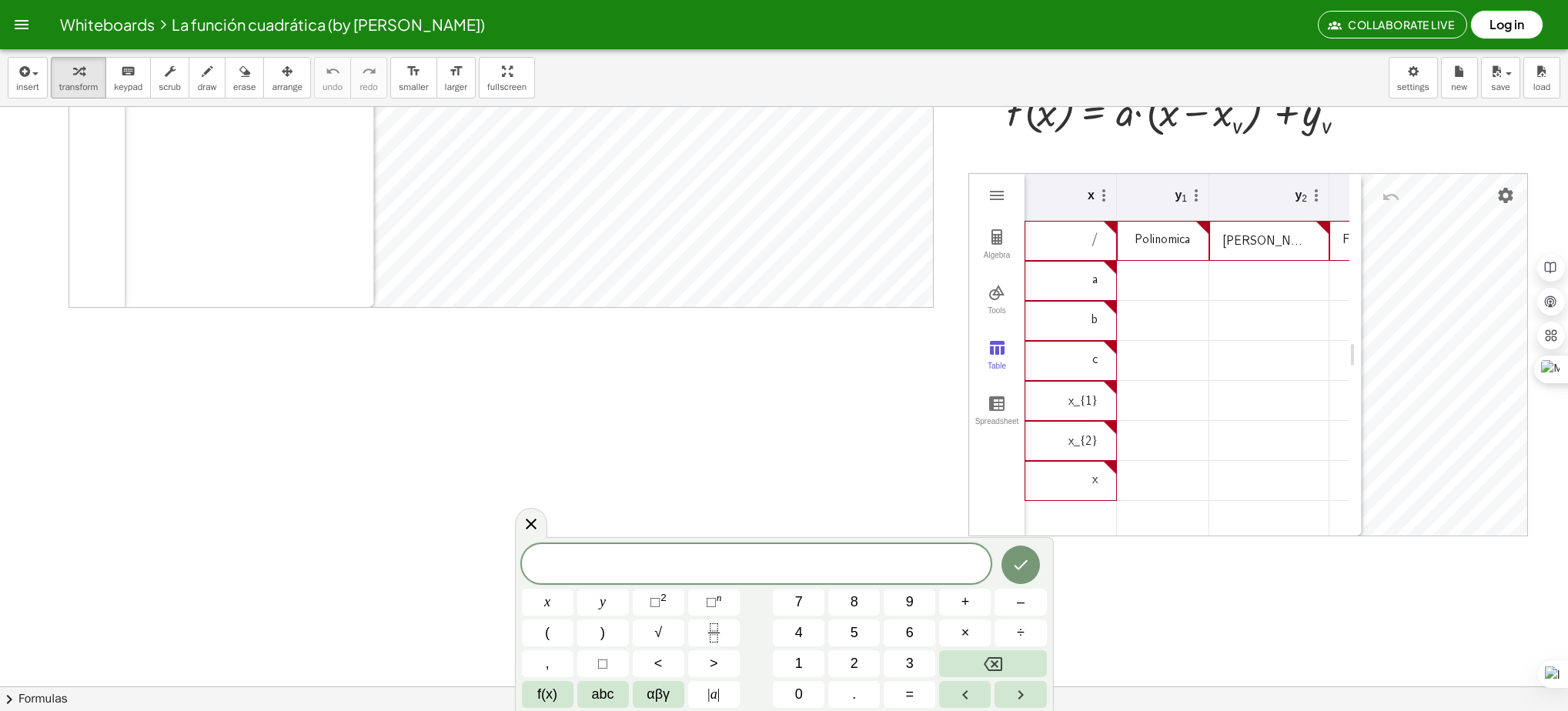 drag, startPoint x: 1195, startPoint y: 349, endPoint x: 1352, endPoint y: 398, distance: 164.46884 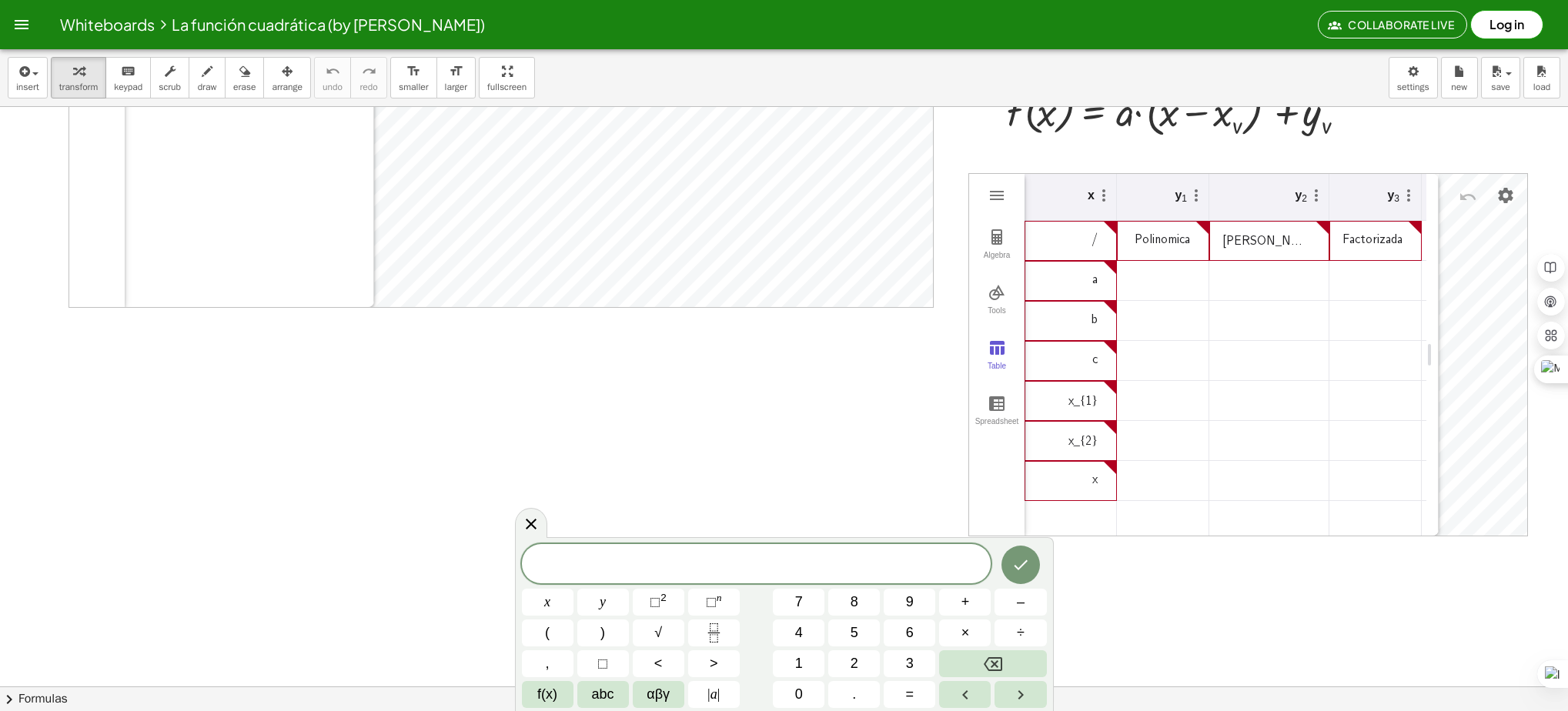 drag, startPoint x: 1360, startPoint y: 389, endPoint x: 1437, endPoint y: 396, distance: 77.31753 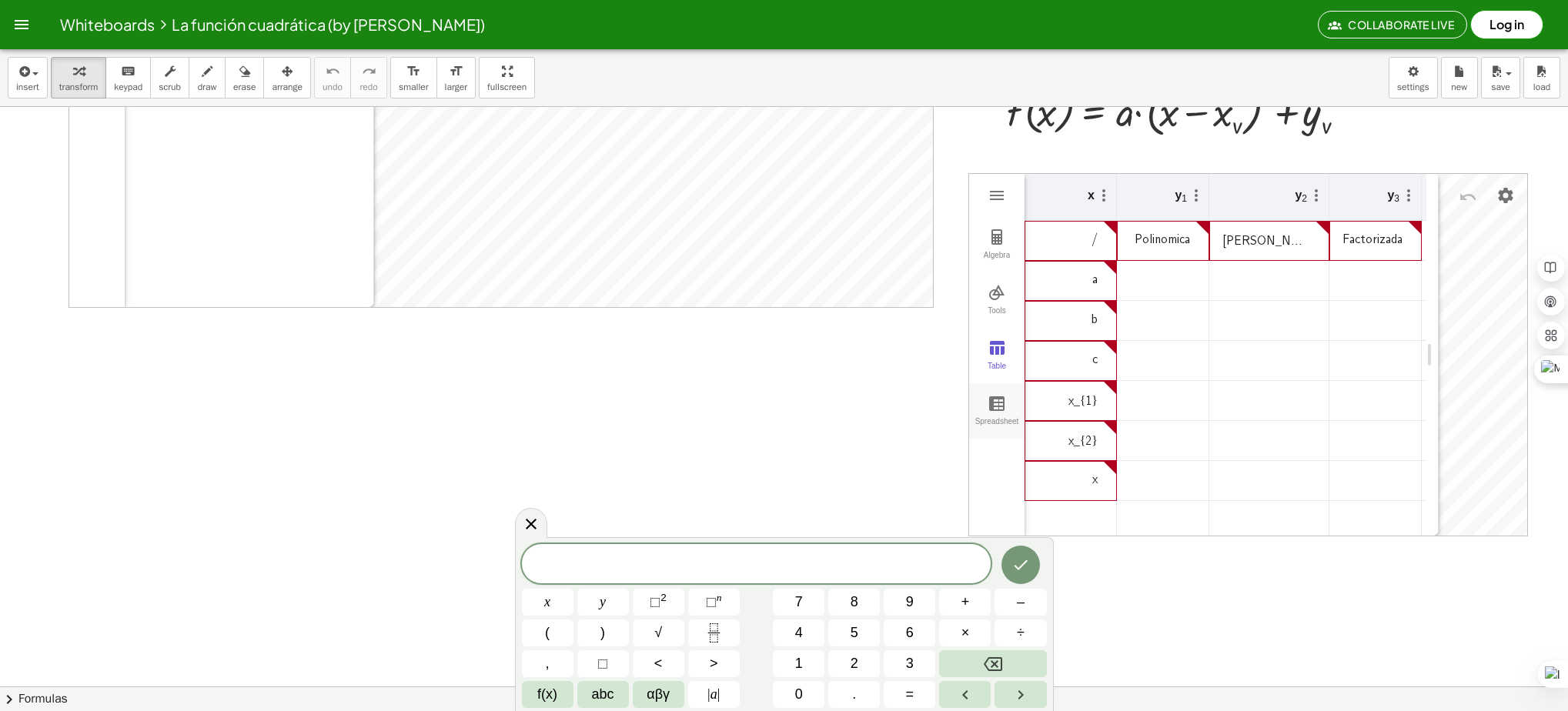 click at bounding box center (997, 403) 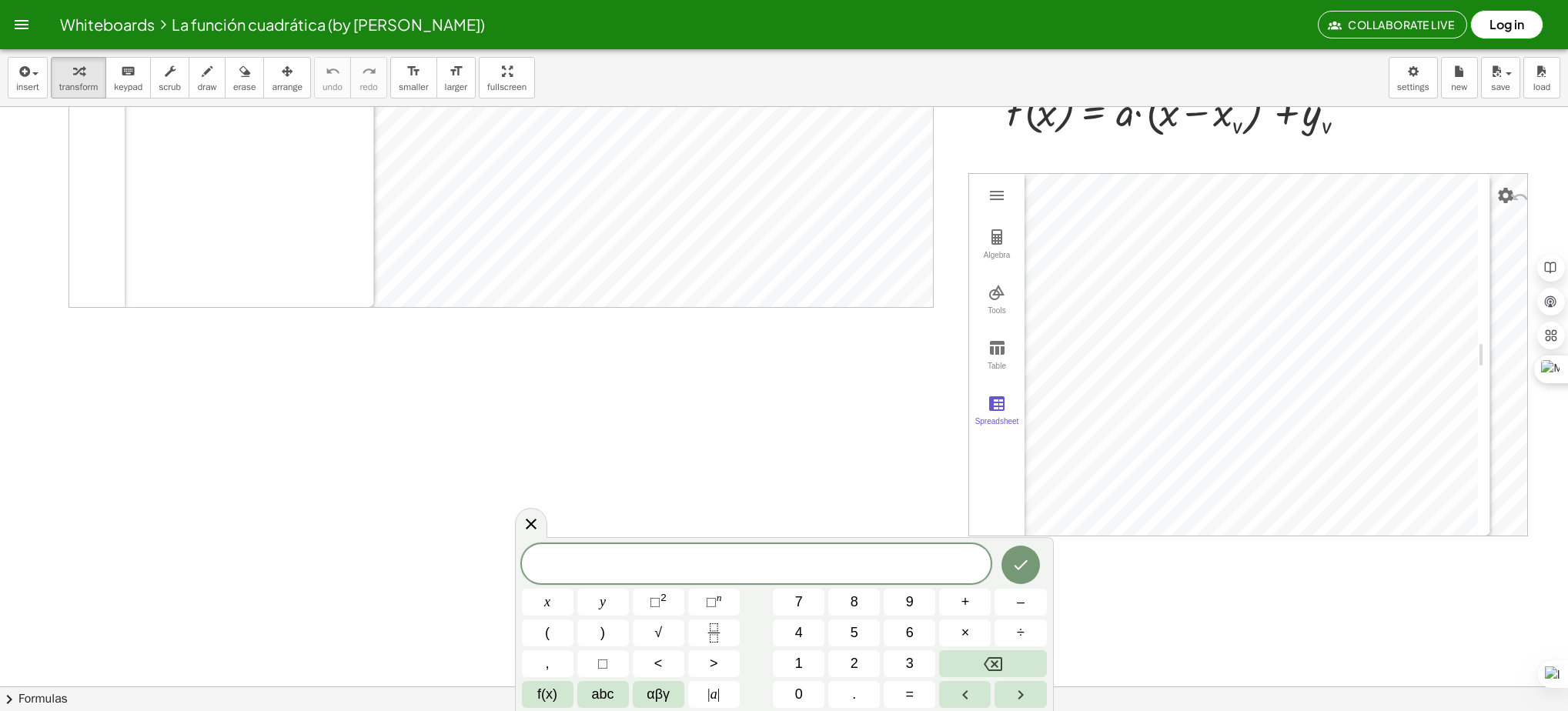 drag, startPoint x: 1432, startPoint y: 360, endPoint x: 1483, endPoint y: 363, distance: 51.08816 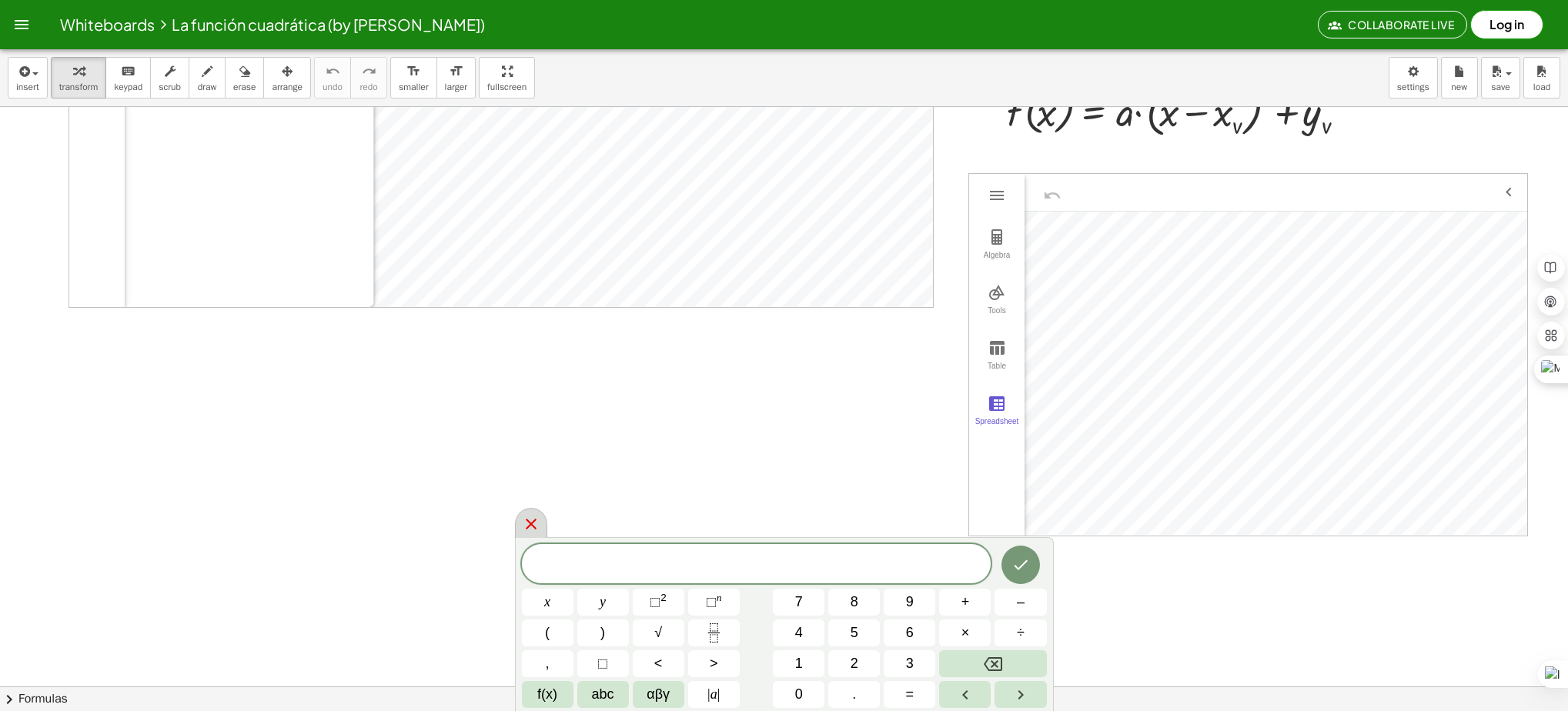 click at bounding box center [531, 522] 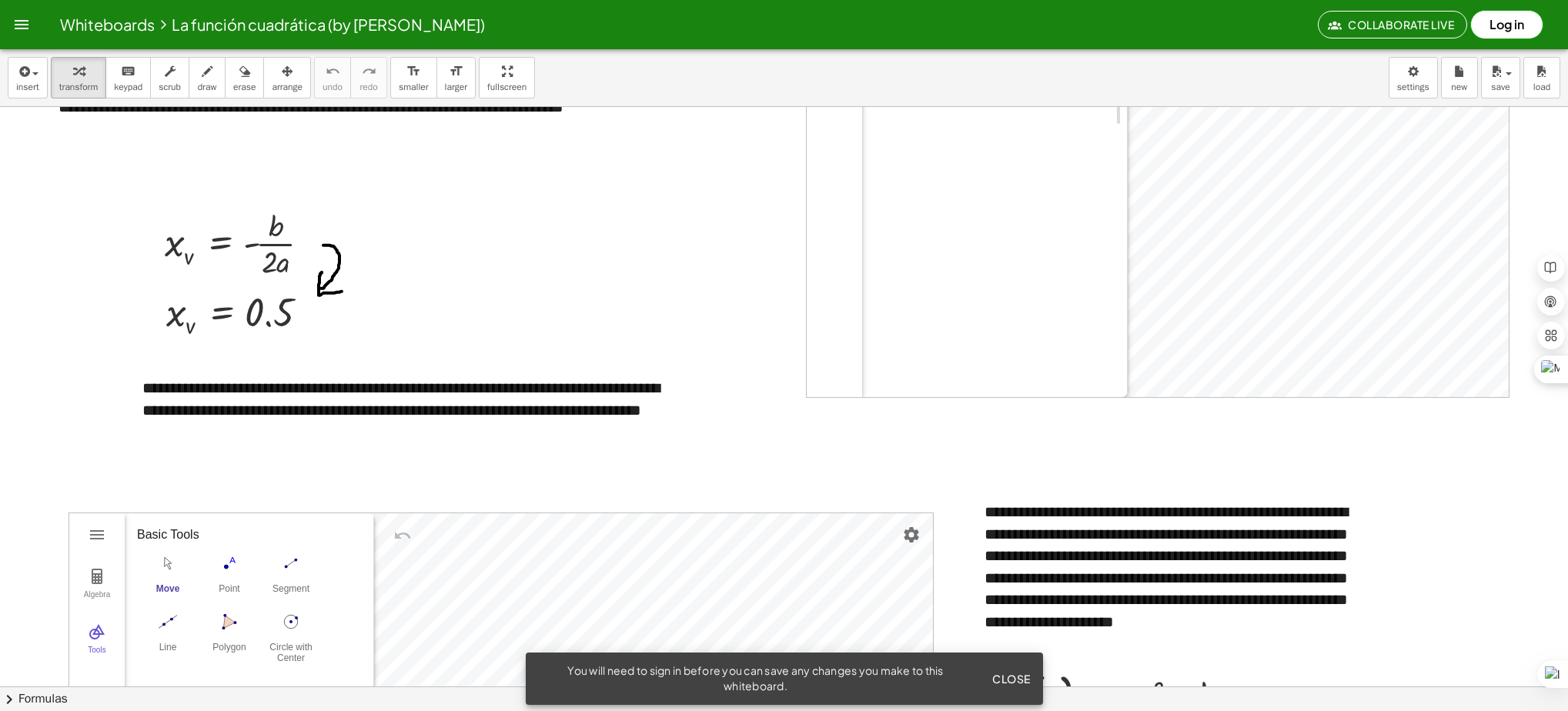 scroll, scrollTop: 2014, scrollLeft: 0, axis: vertical 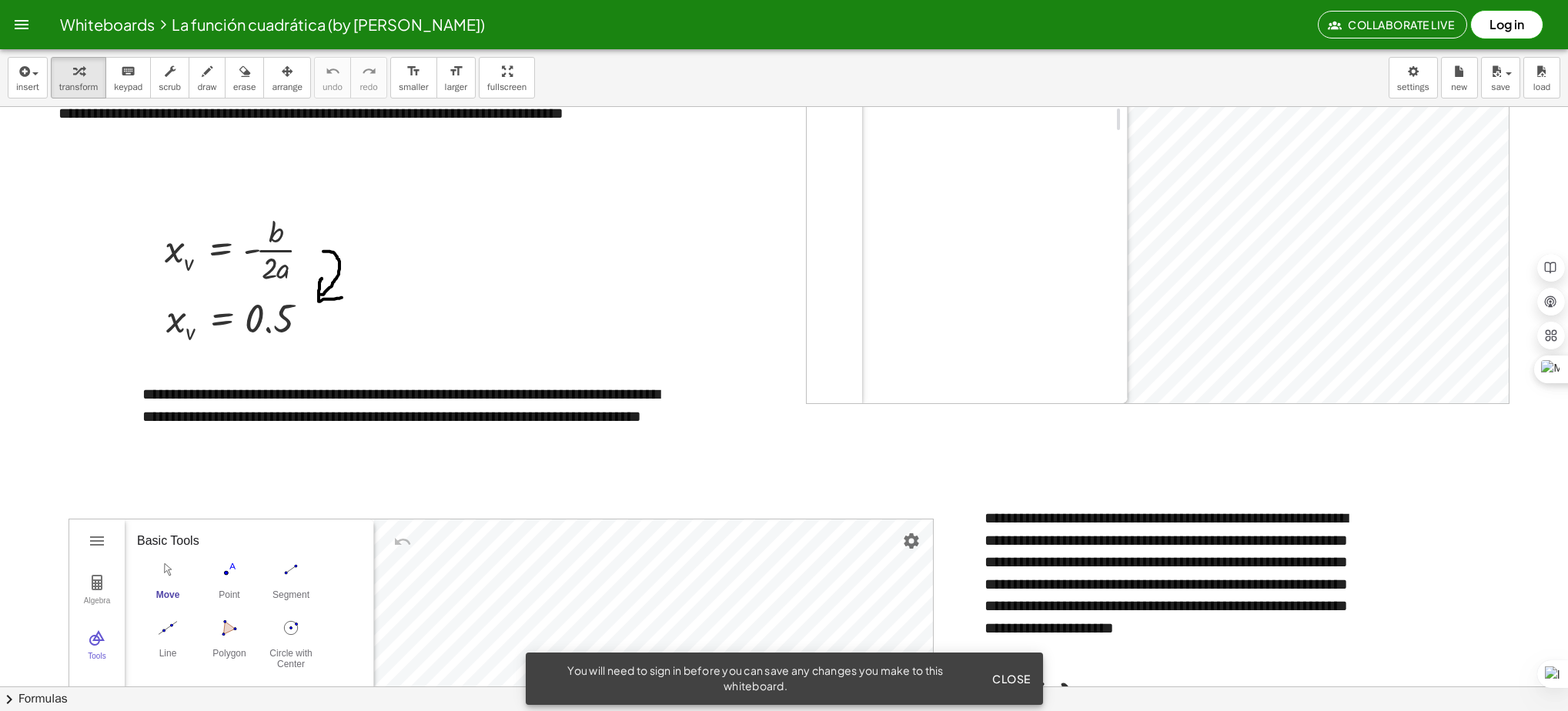 click at bounding box center [784, -172] 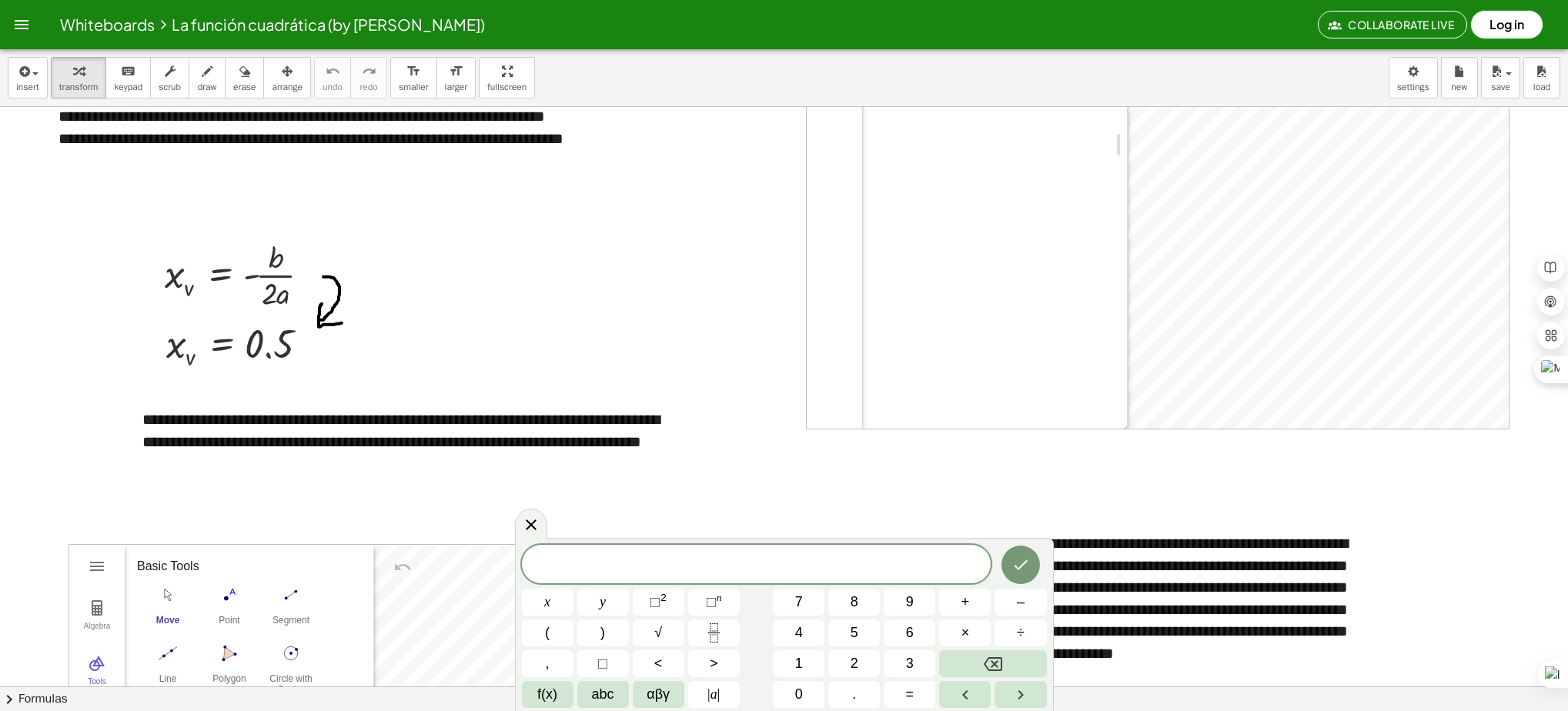scroll, scrollTop: 1988, scrollLeft: 0, axis: vertical 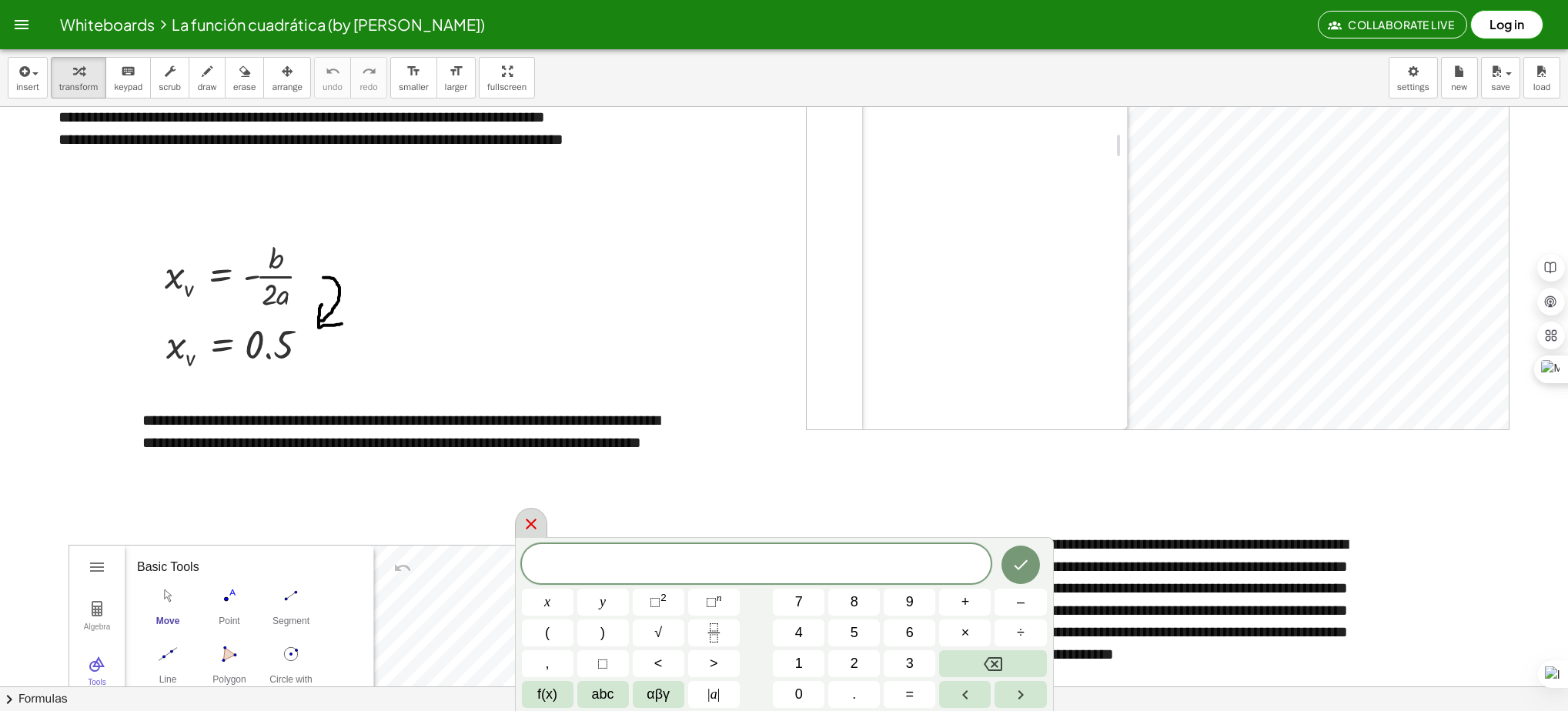 click 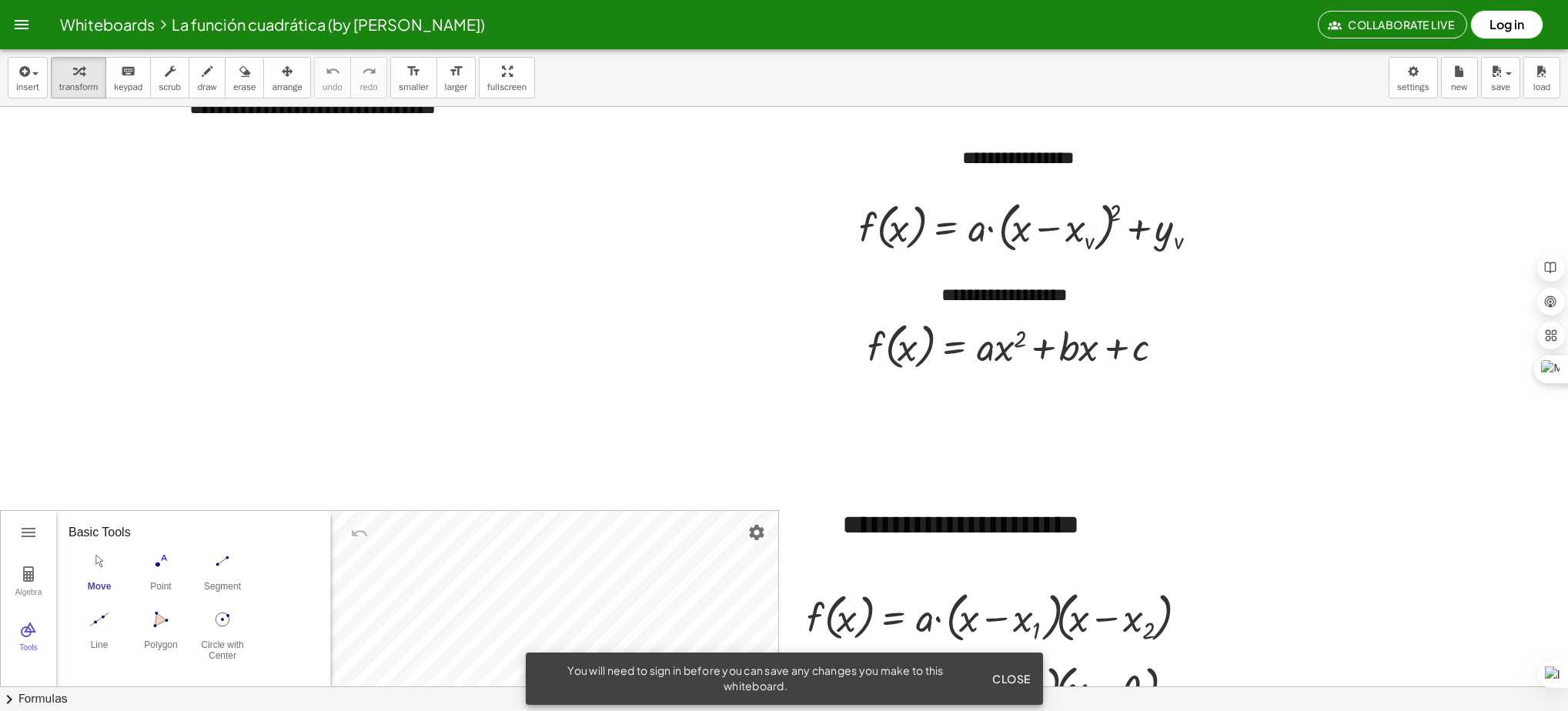 scroll, scrollTop: 0, scrollLeft: 0, axis: both 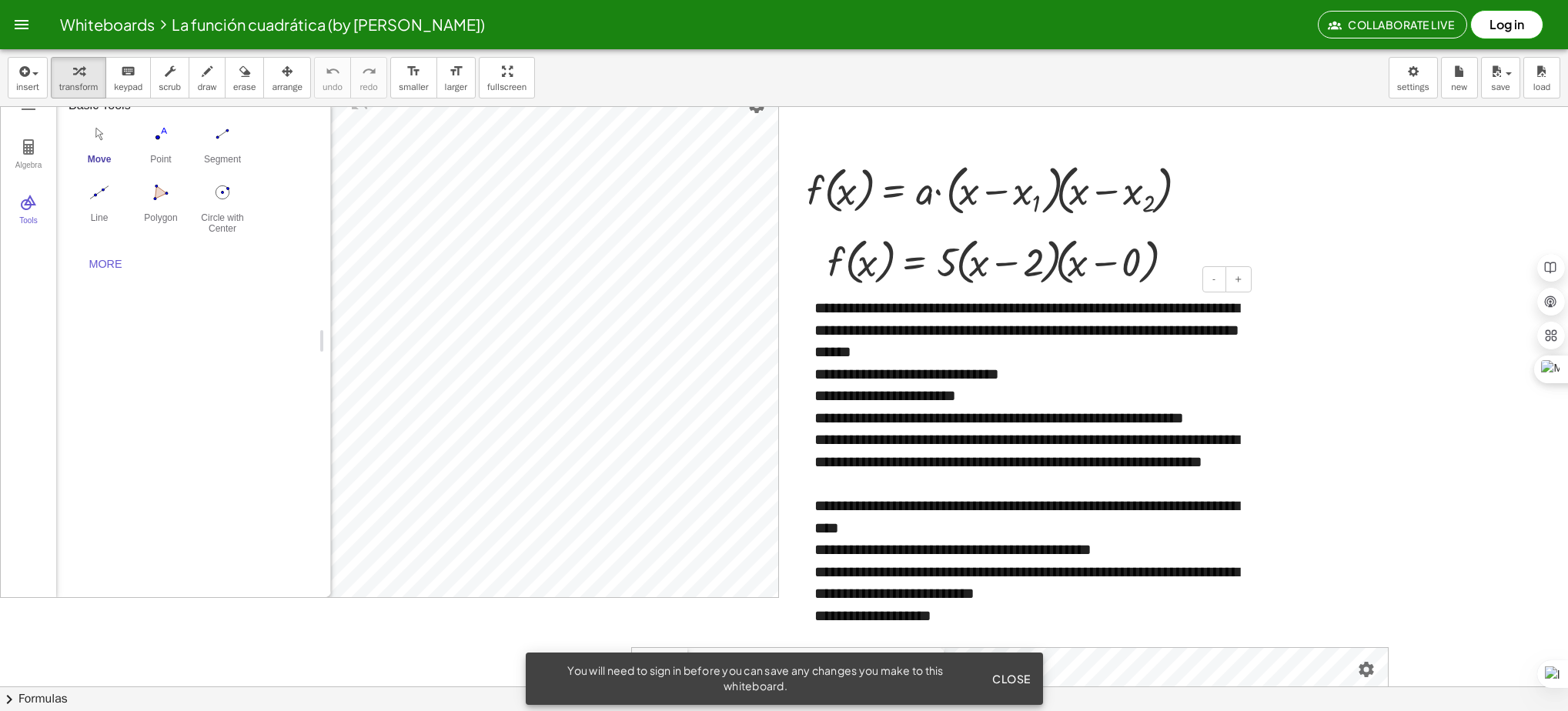 click on "**********" at bounding box center (1027, 516) 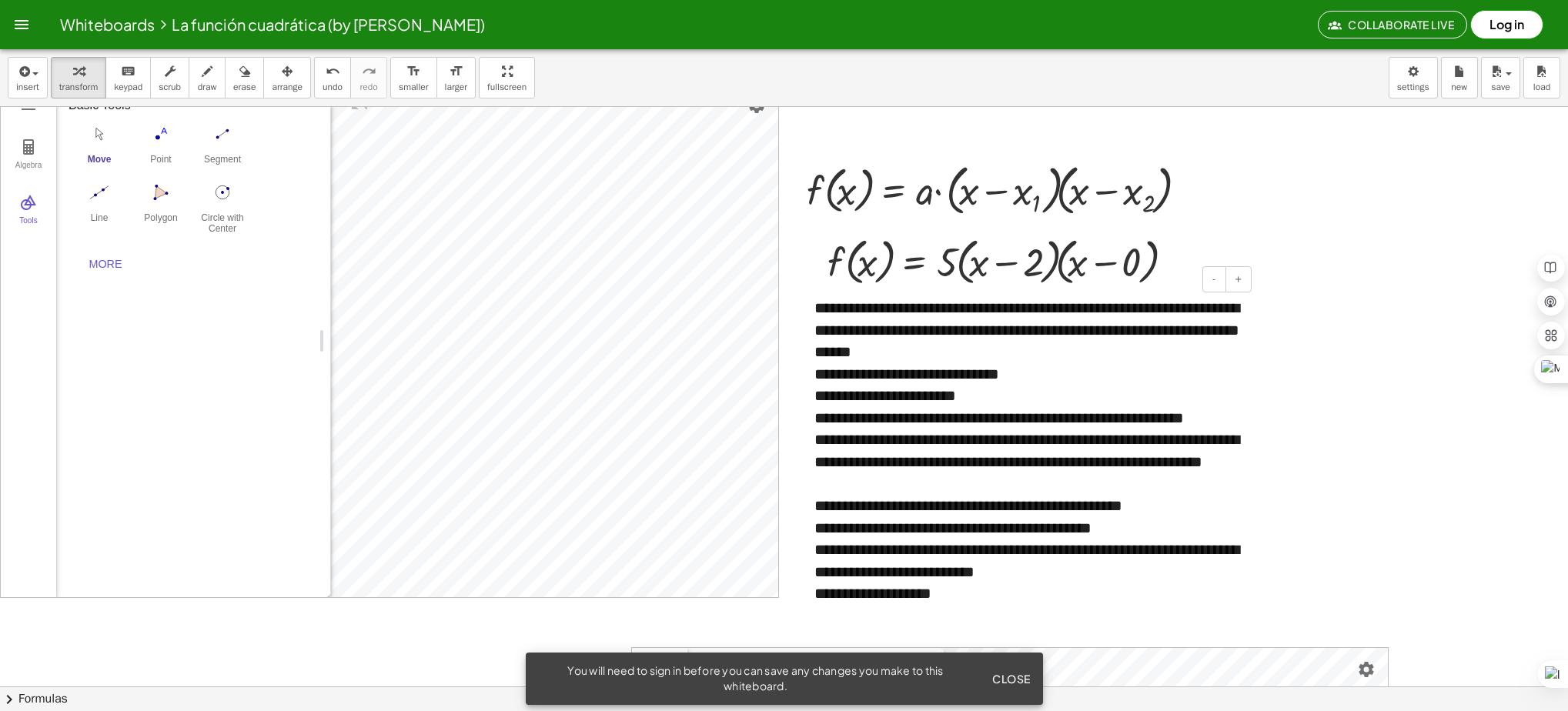 click on "**********" at bounding box center [1027, 528] 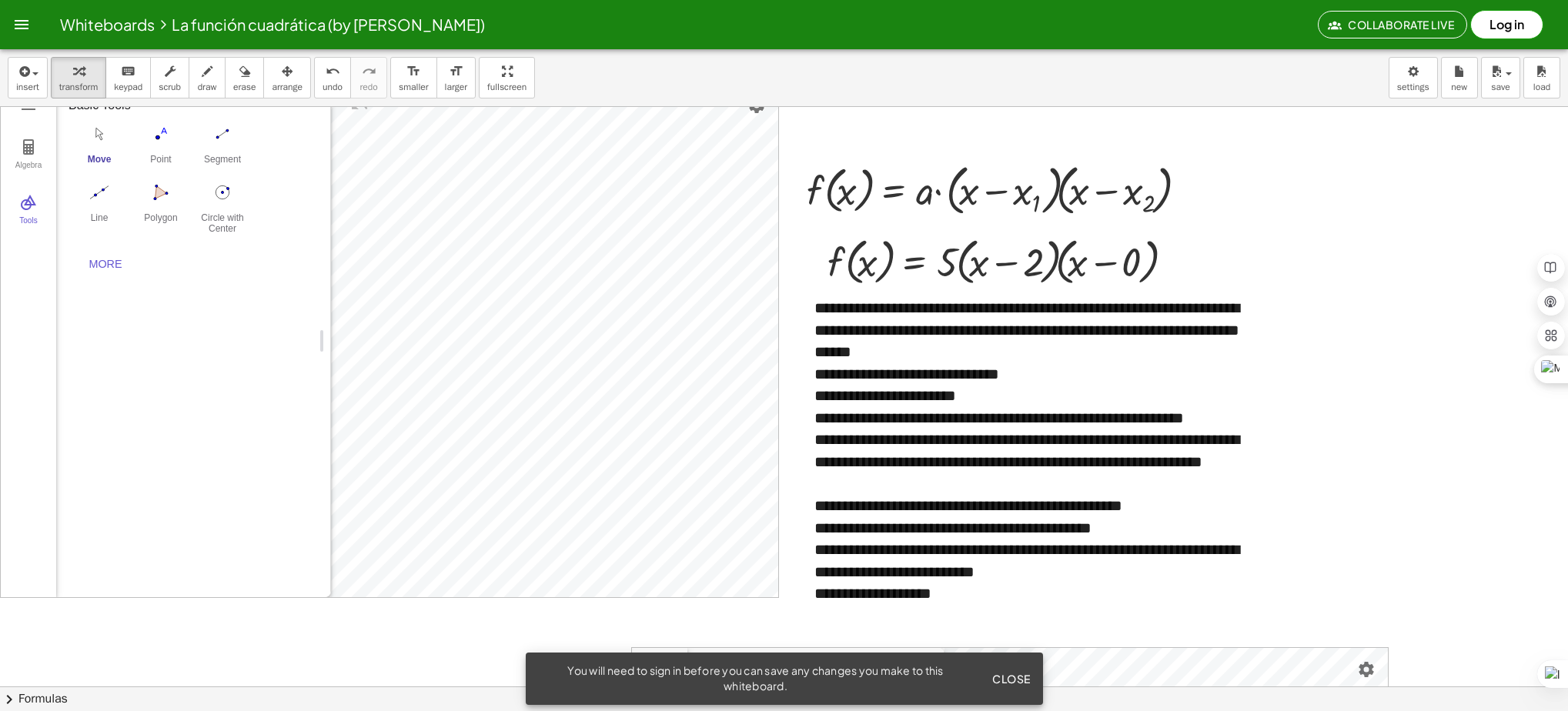 click at bounding box center [784, 1225] 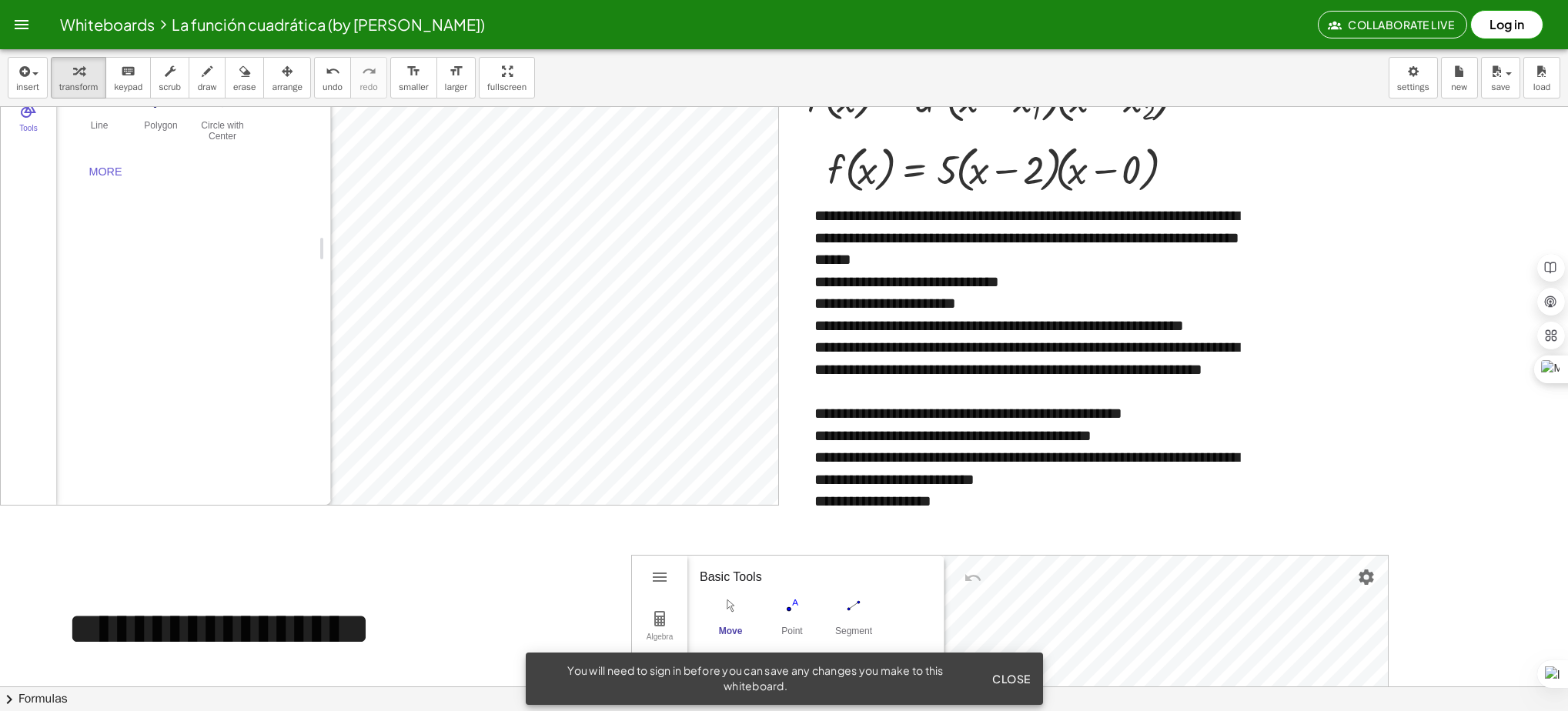 scroll, scrollTop: 663, scrollLeft: 0, axis: vertical 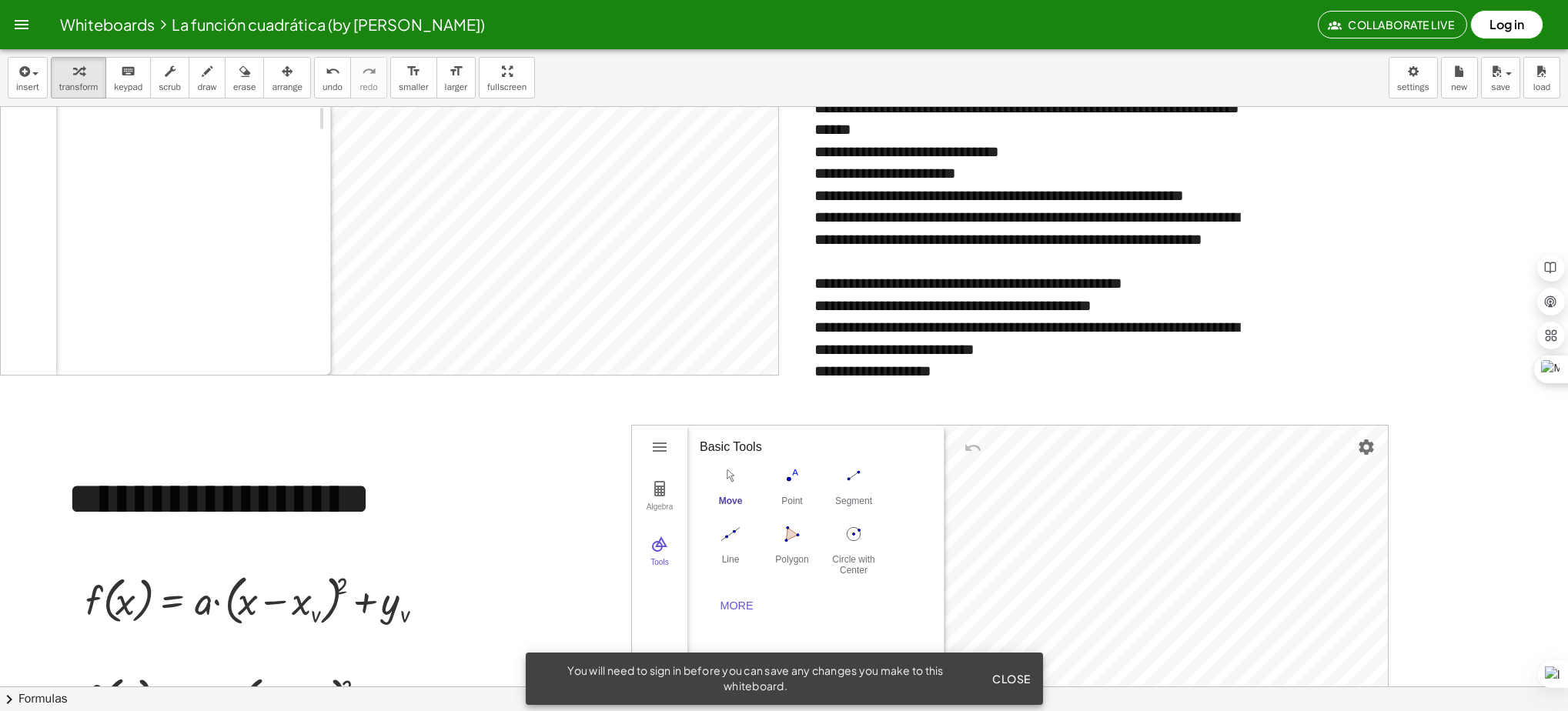 drag, startPoint x: 1564, startPoint y: 286, endPoint x: 1568, endPoint y: 238, distance: 48.1664 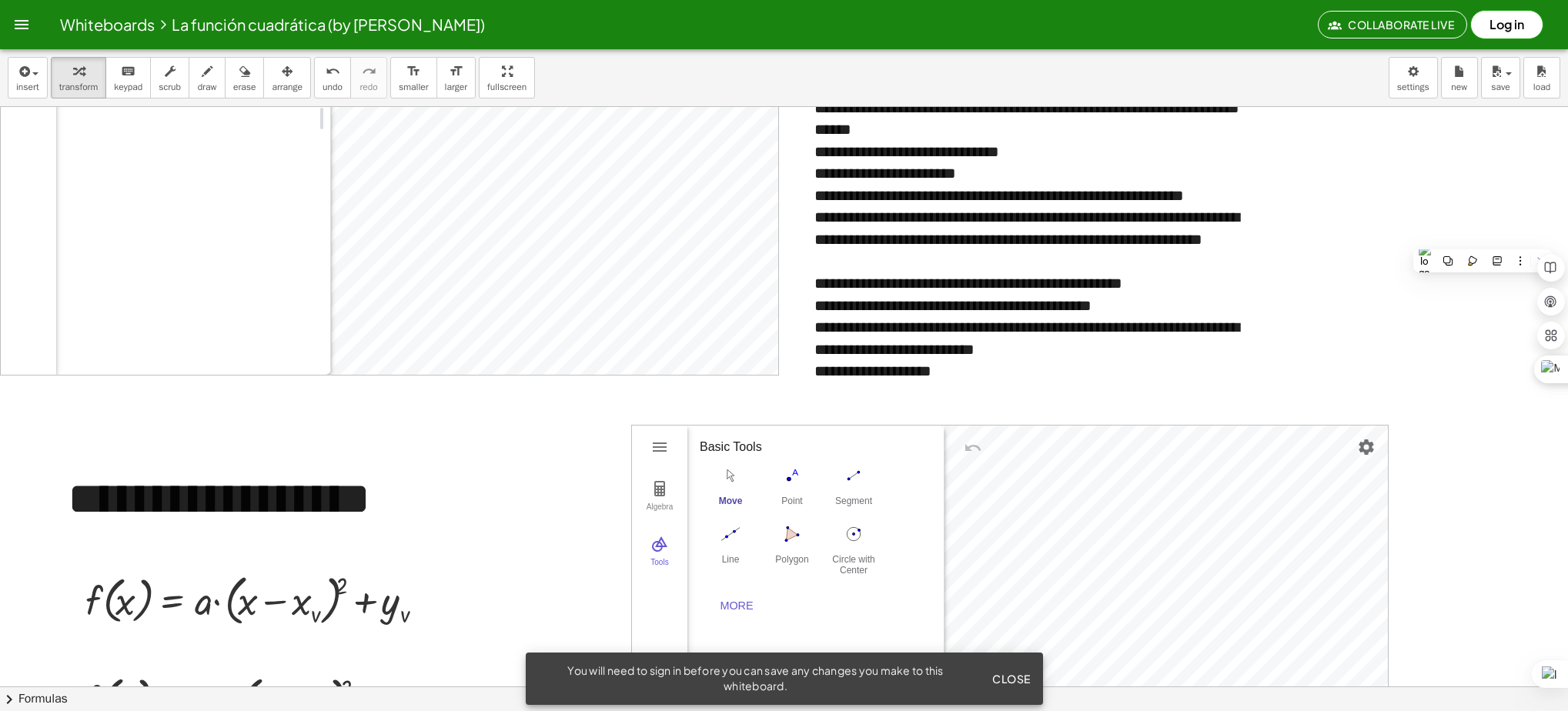 click on "**********" at bounding box center [1027, 229] 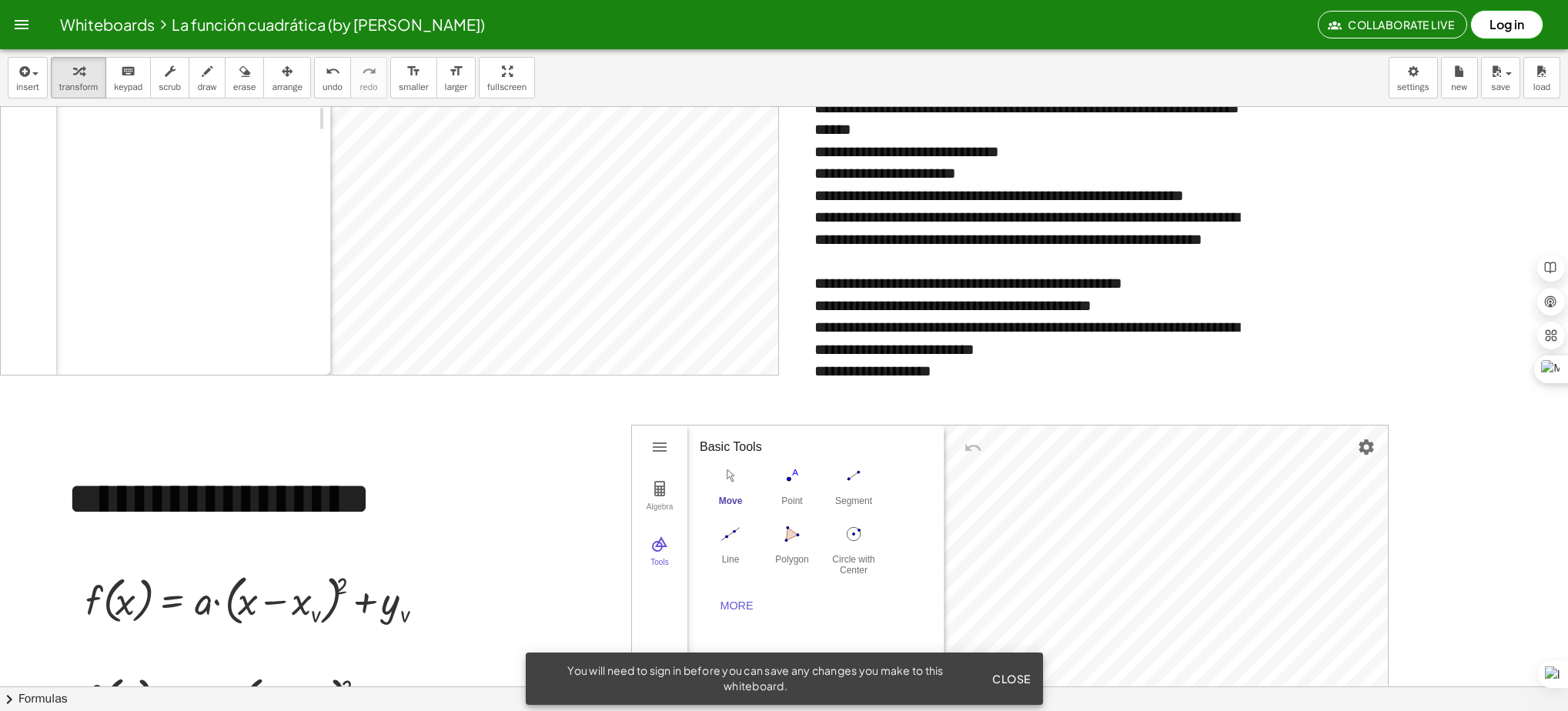 click at bounding box center [784, 1003] 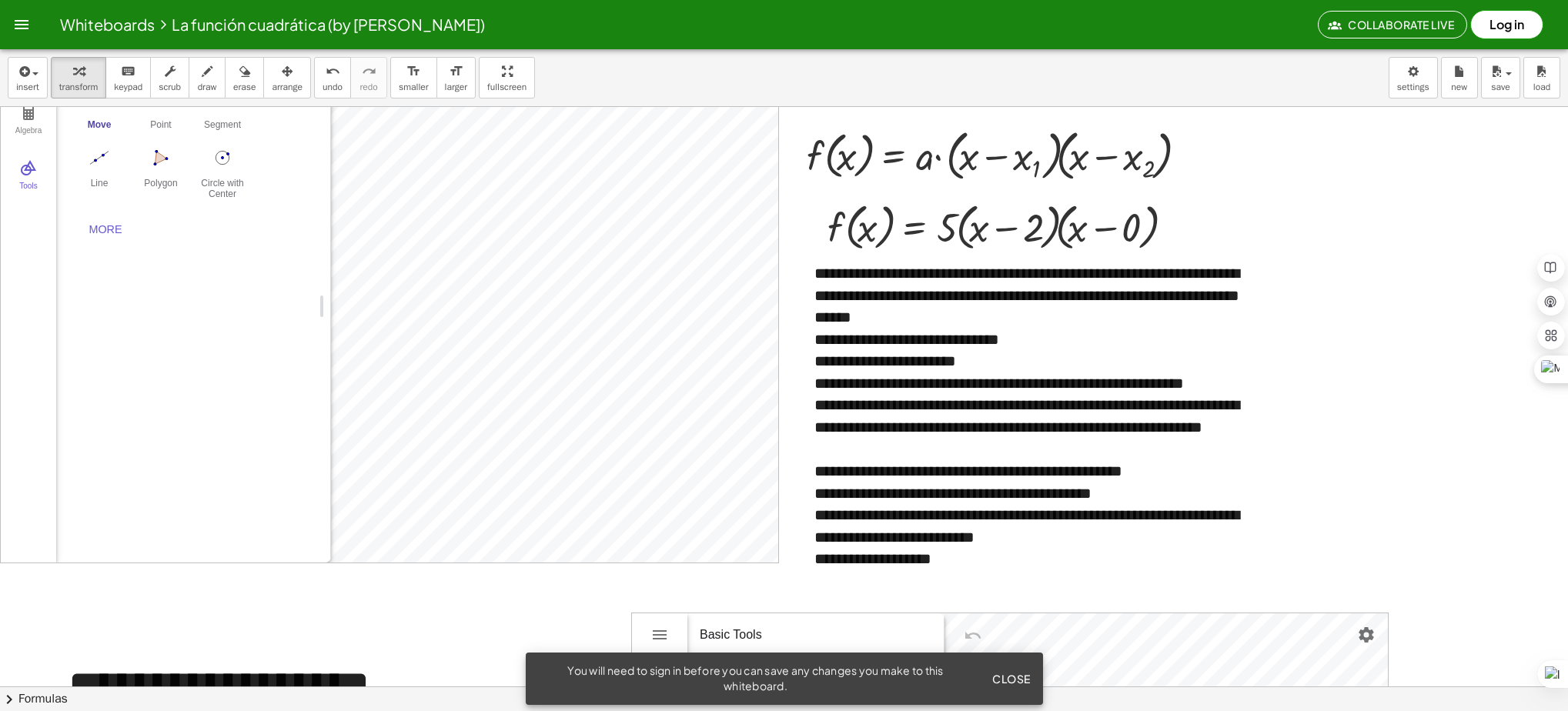 scroll, scrollTop: 608, scrollLeft: 0, axis: vertical 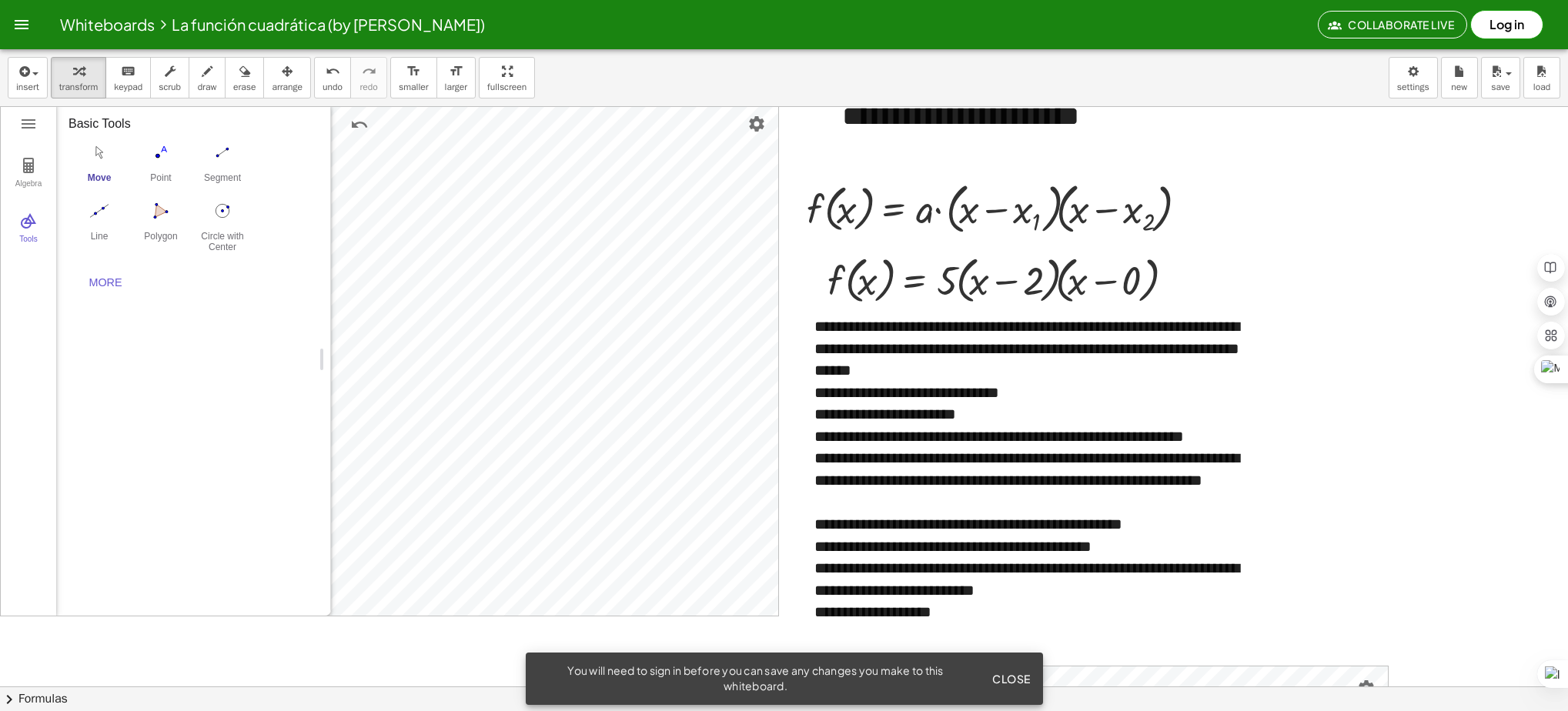 click at bounding box center [784, 1243] 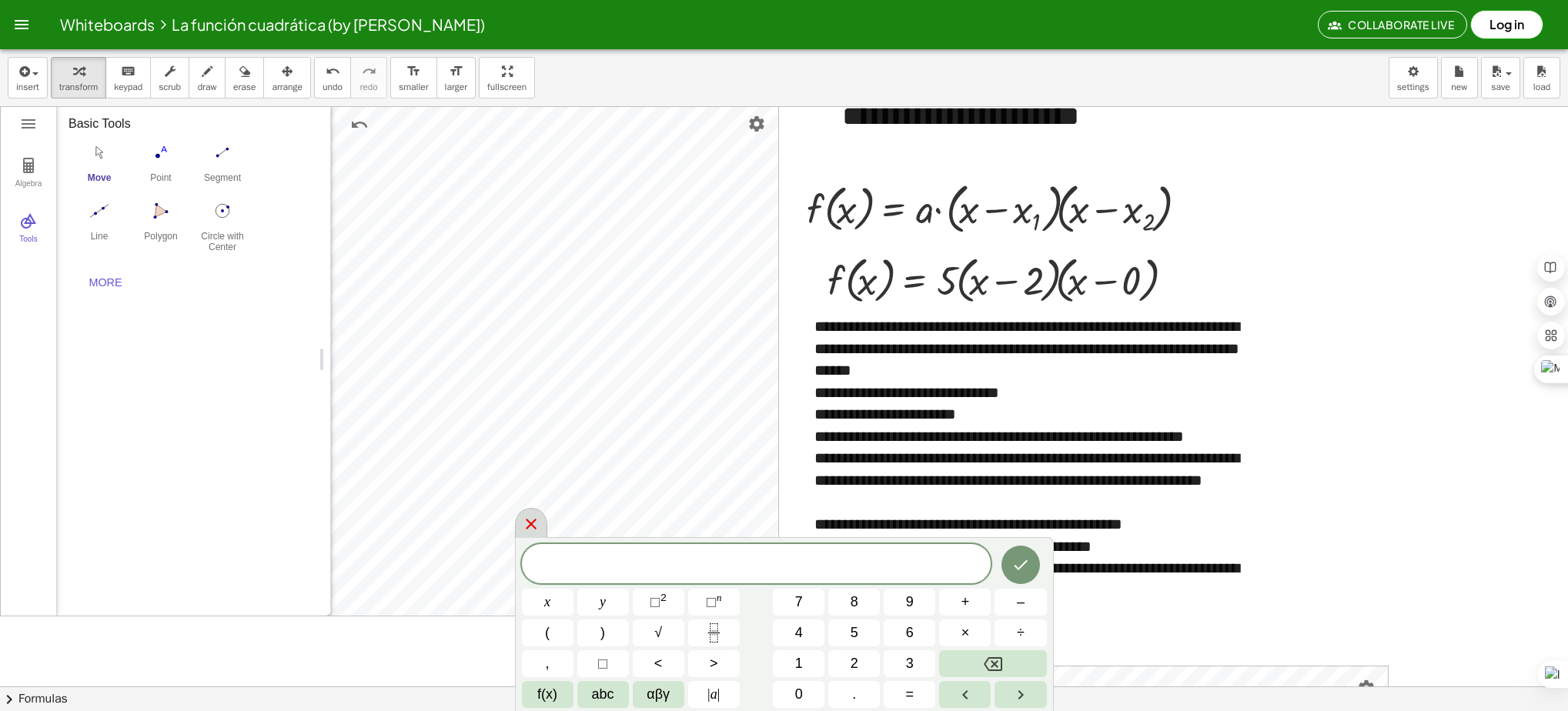 click 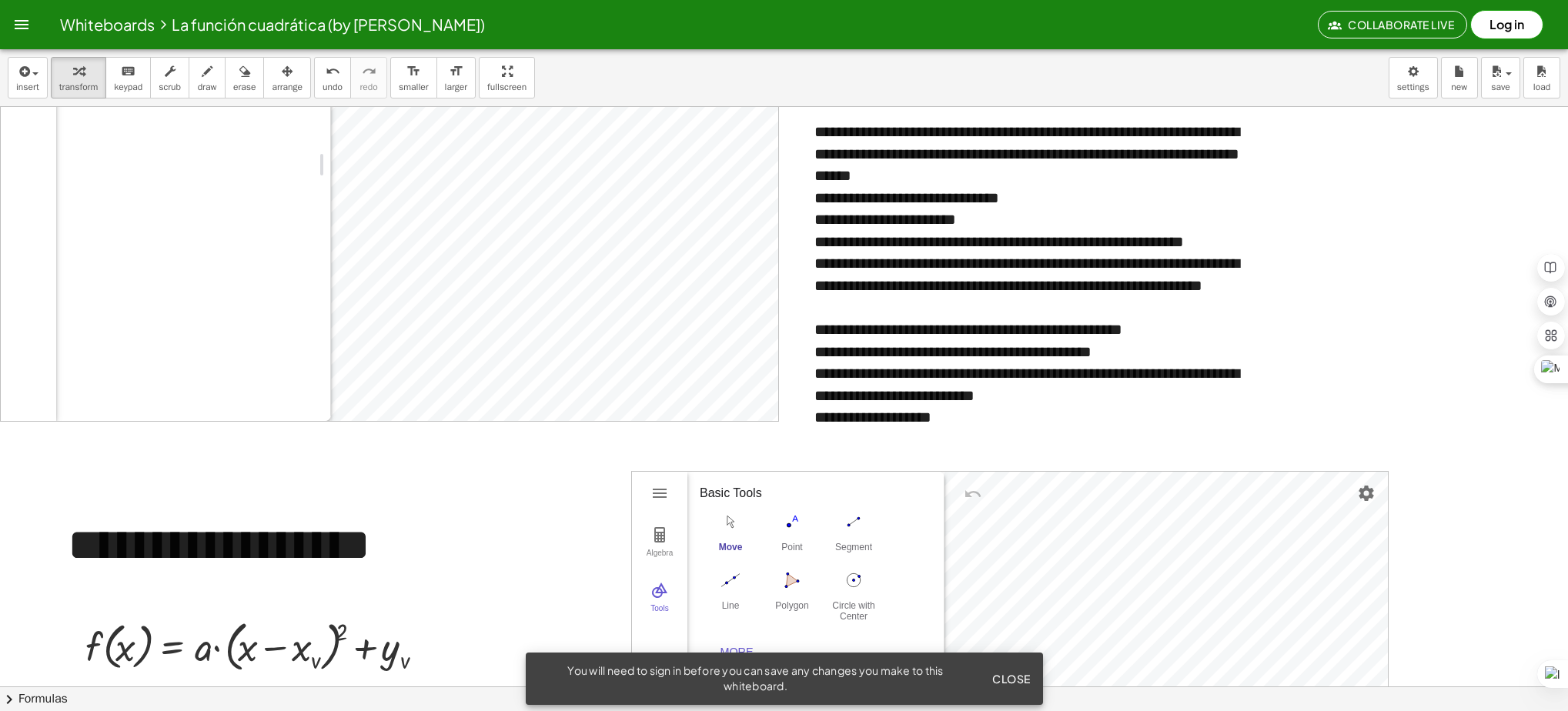 scroll, scrollTop: 801, scrollLeft: 0, axis: vertical 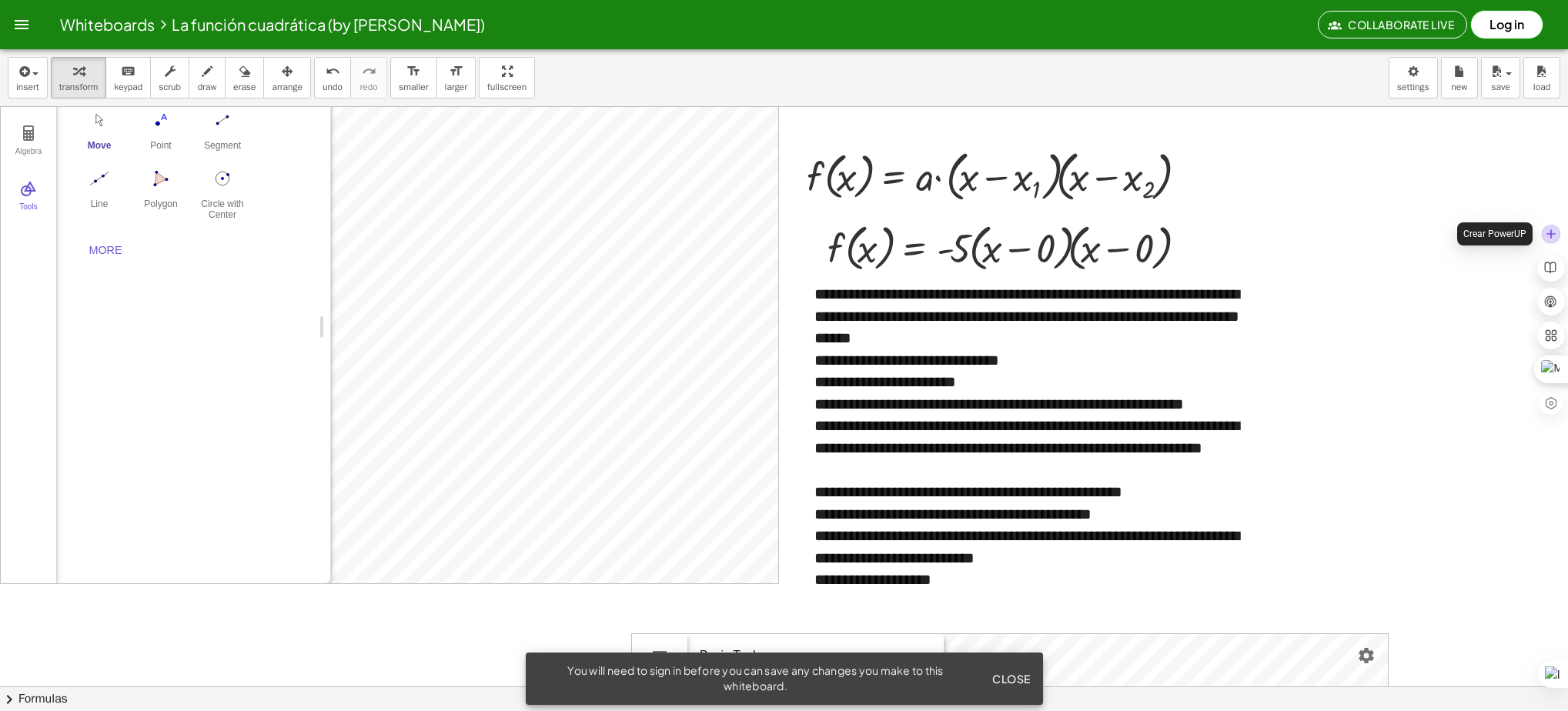 click at bounding box center [1551, 234] 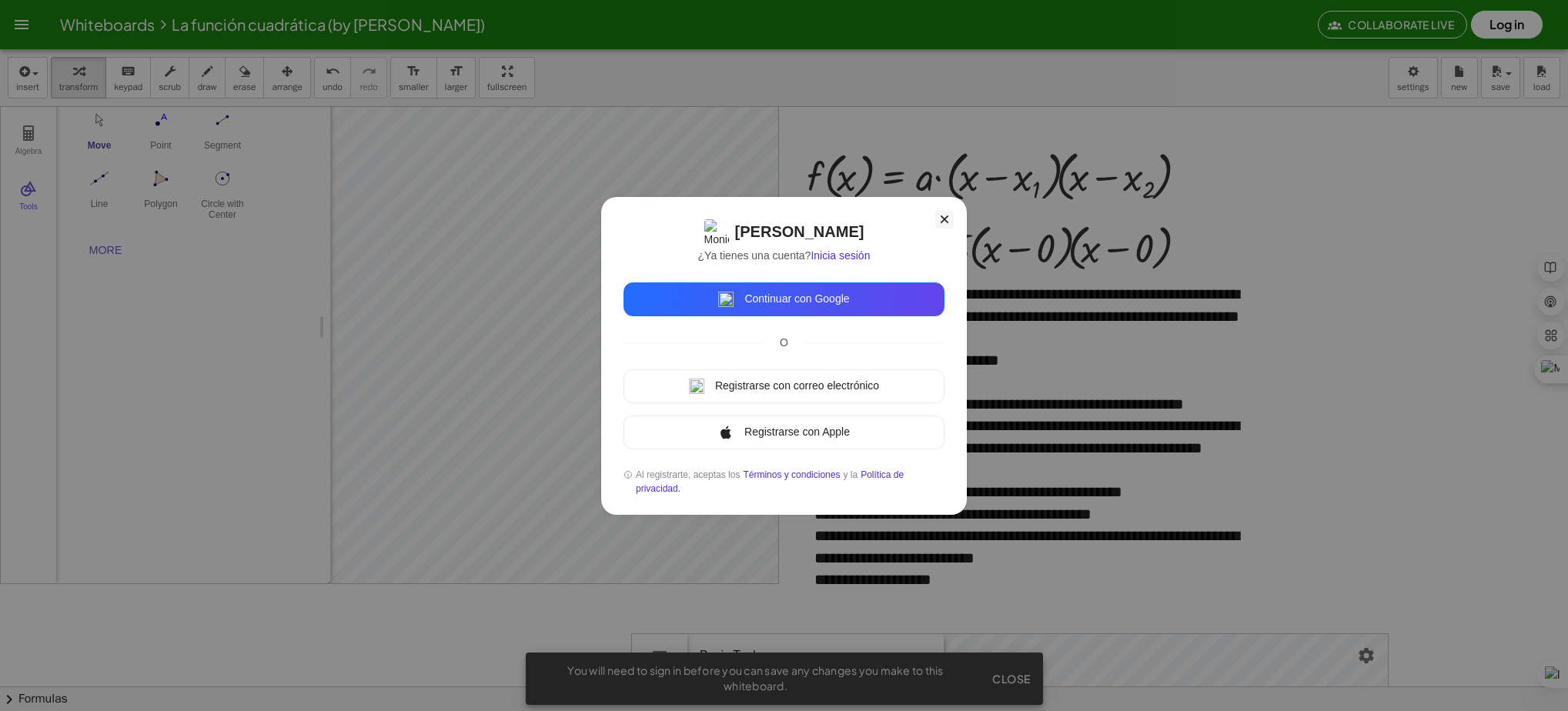 click 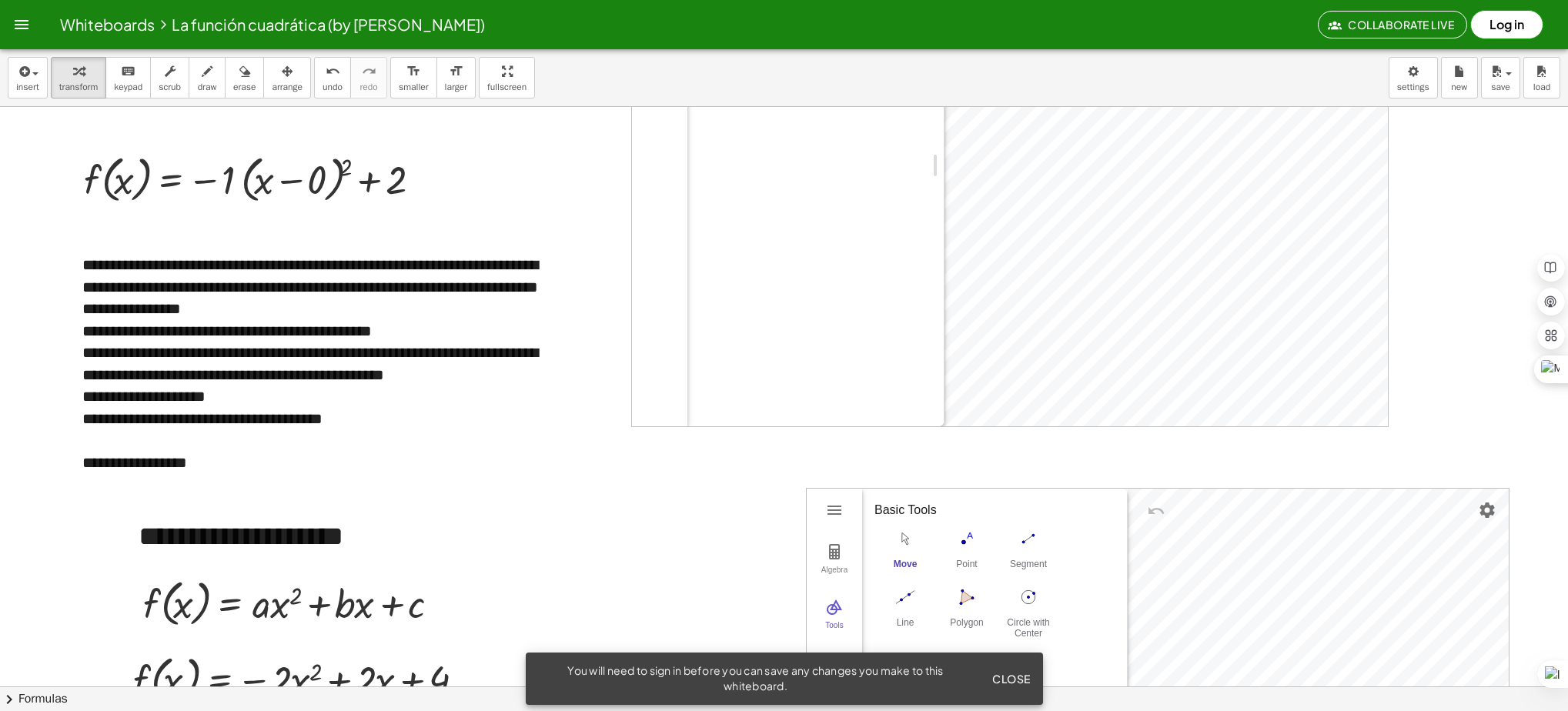 scroll, scrollTop: 1372, scrollLeft: 0, axis: vertical 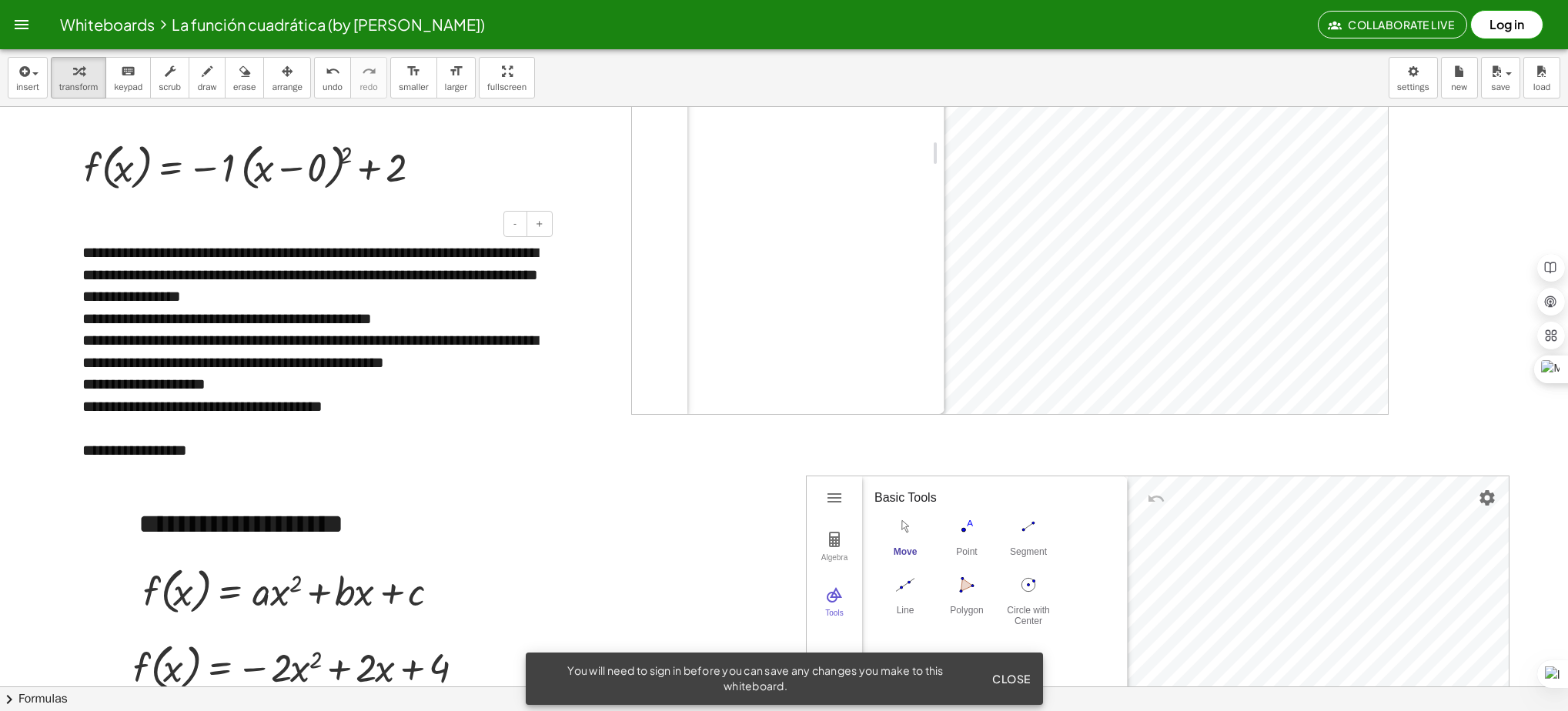 click on "**********" at bounding box center (312, 450) 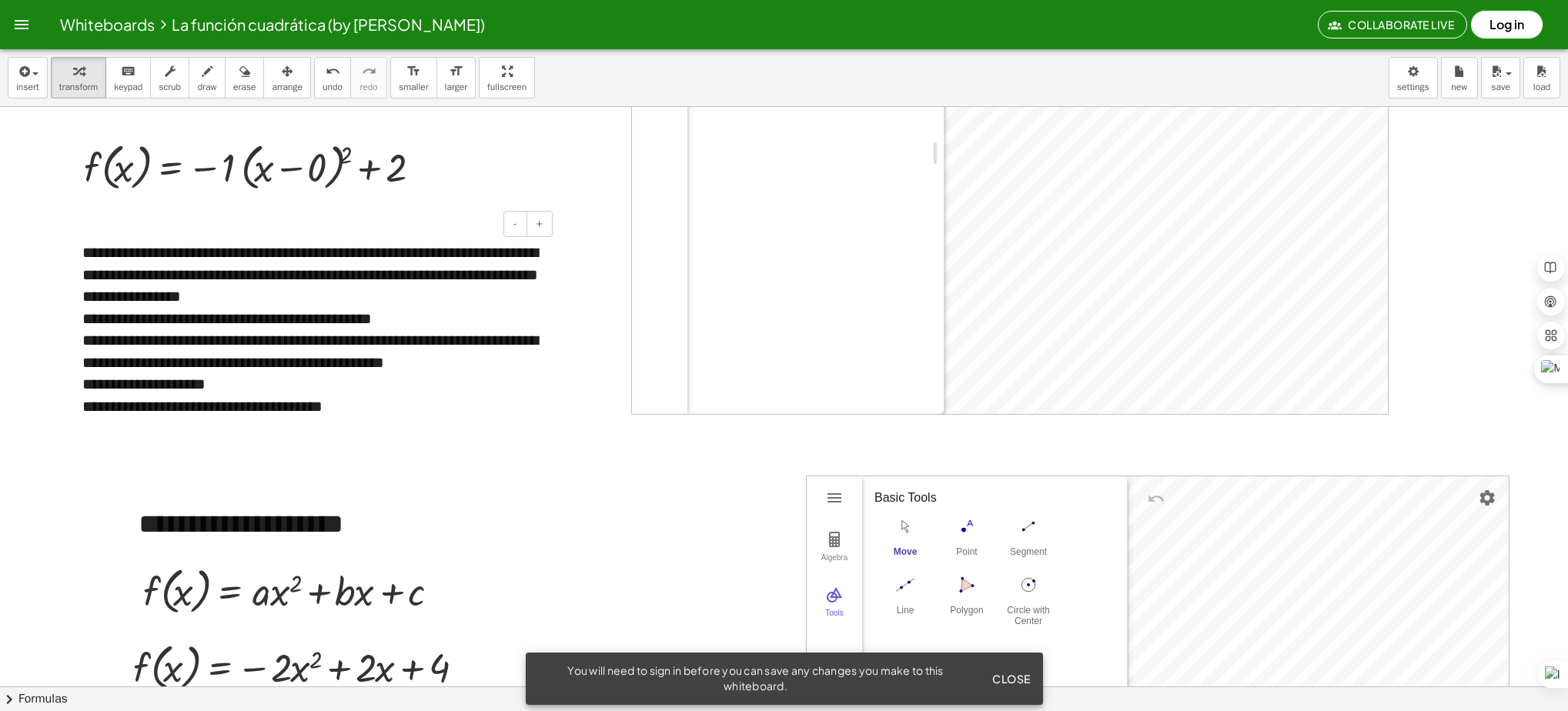 click at bounding box center (784, 469) 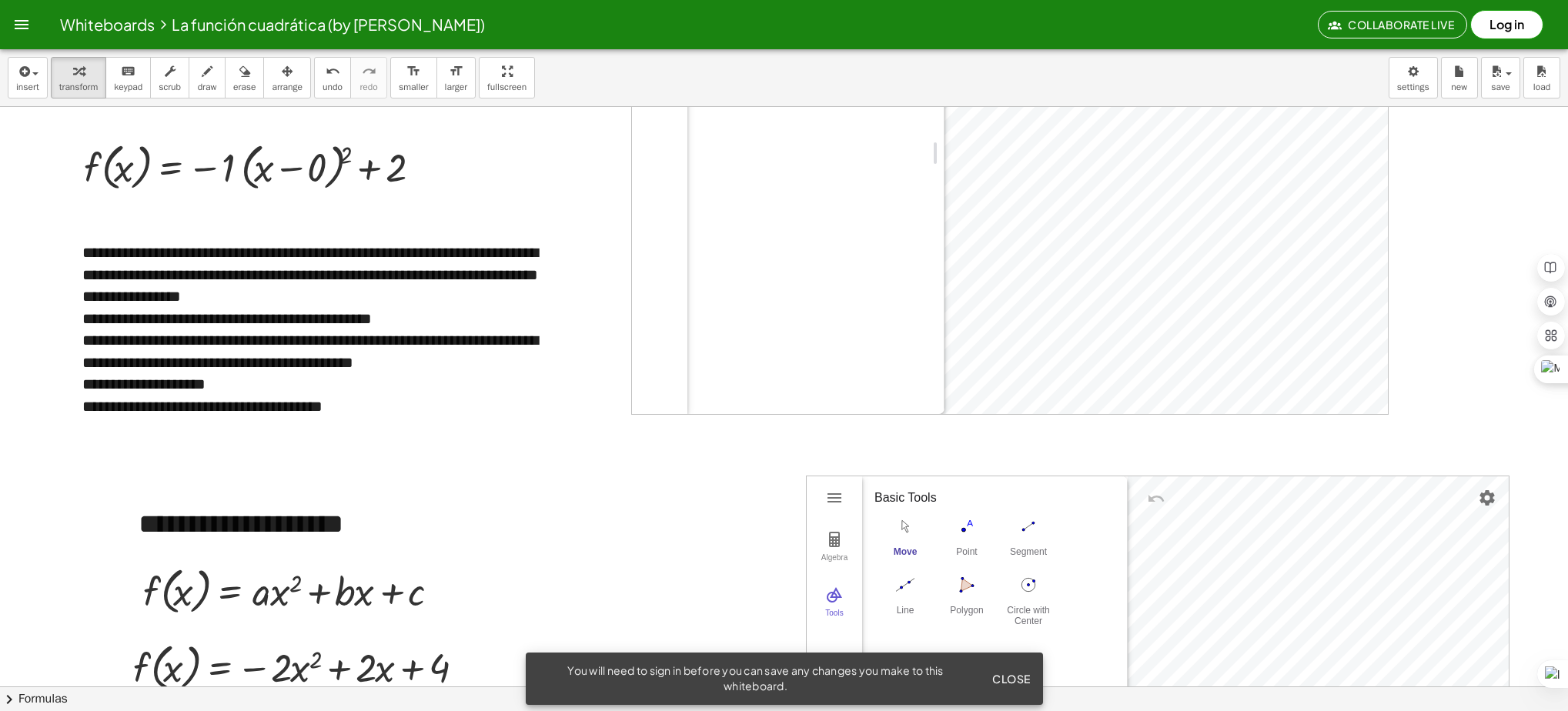 click at bounding box center [784, 469] 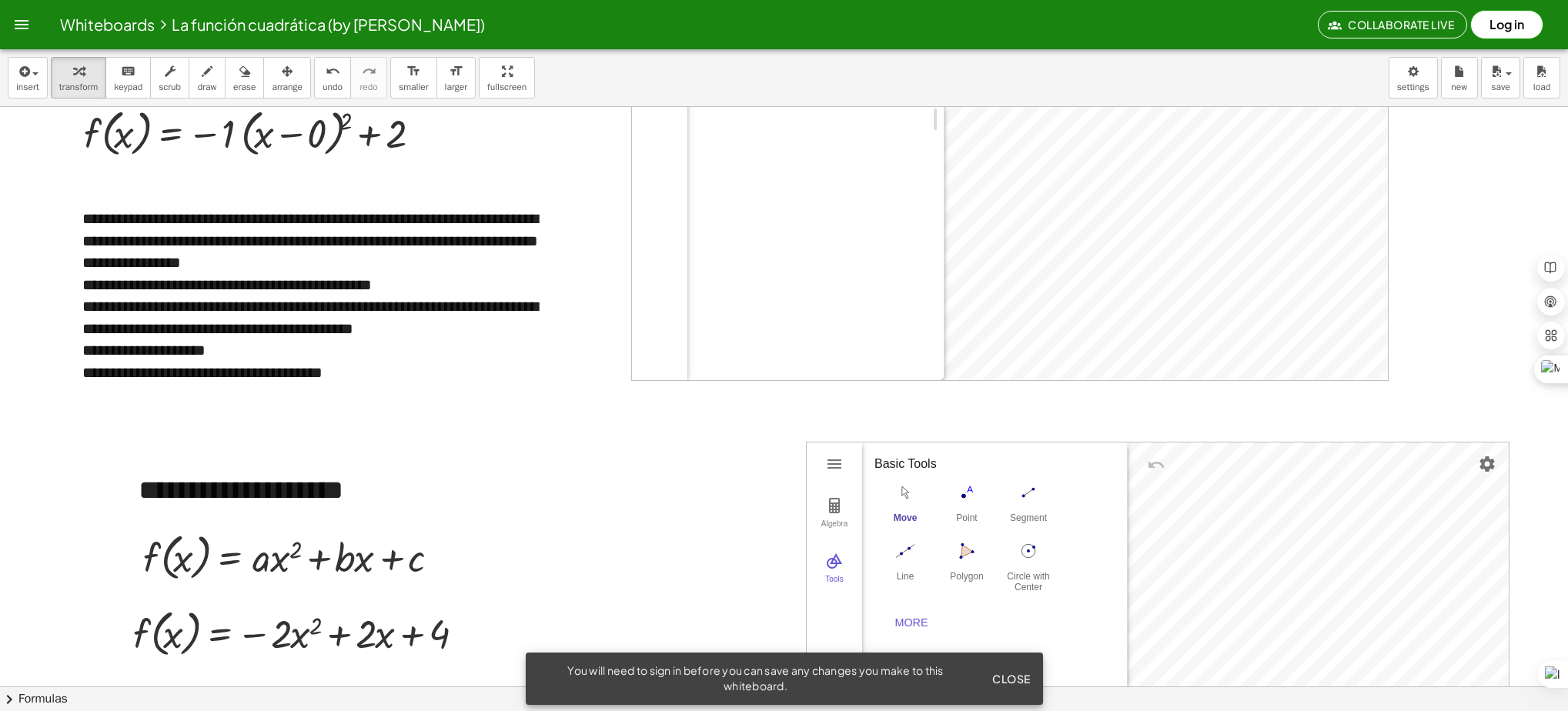 scroll, scrollTop: 1372, scrollLeft: 0, axis: vertical 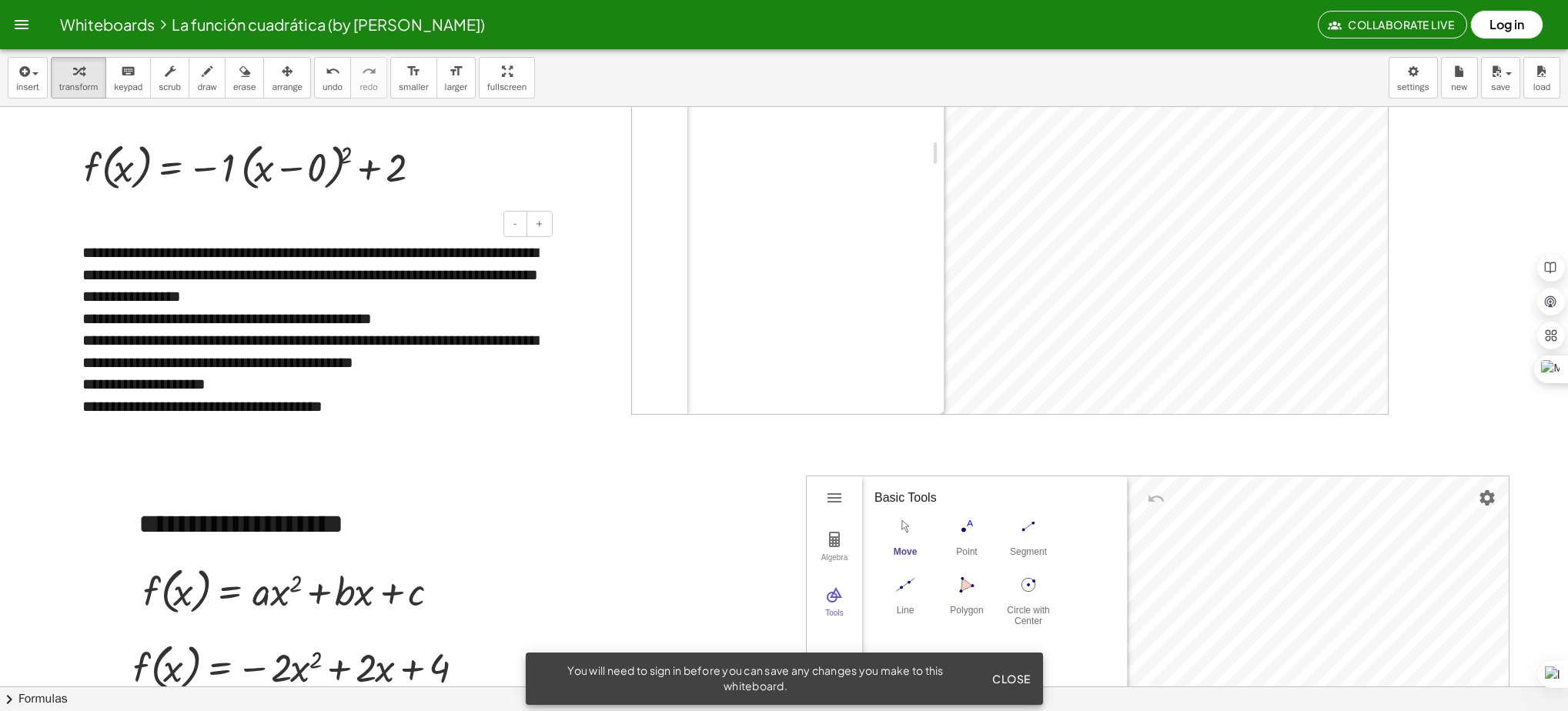 click on "**********" at bounding box center (312, 406) 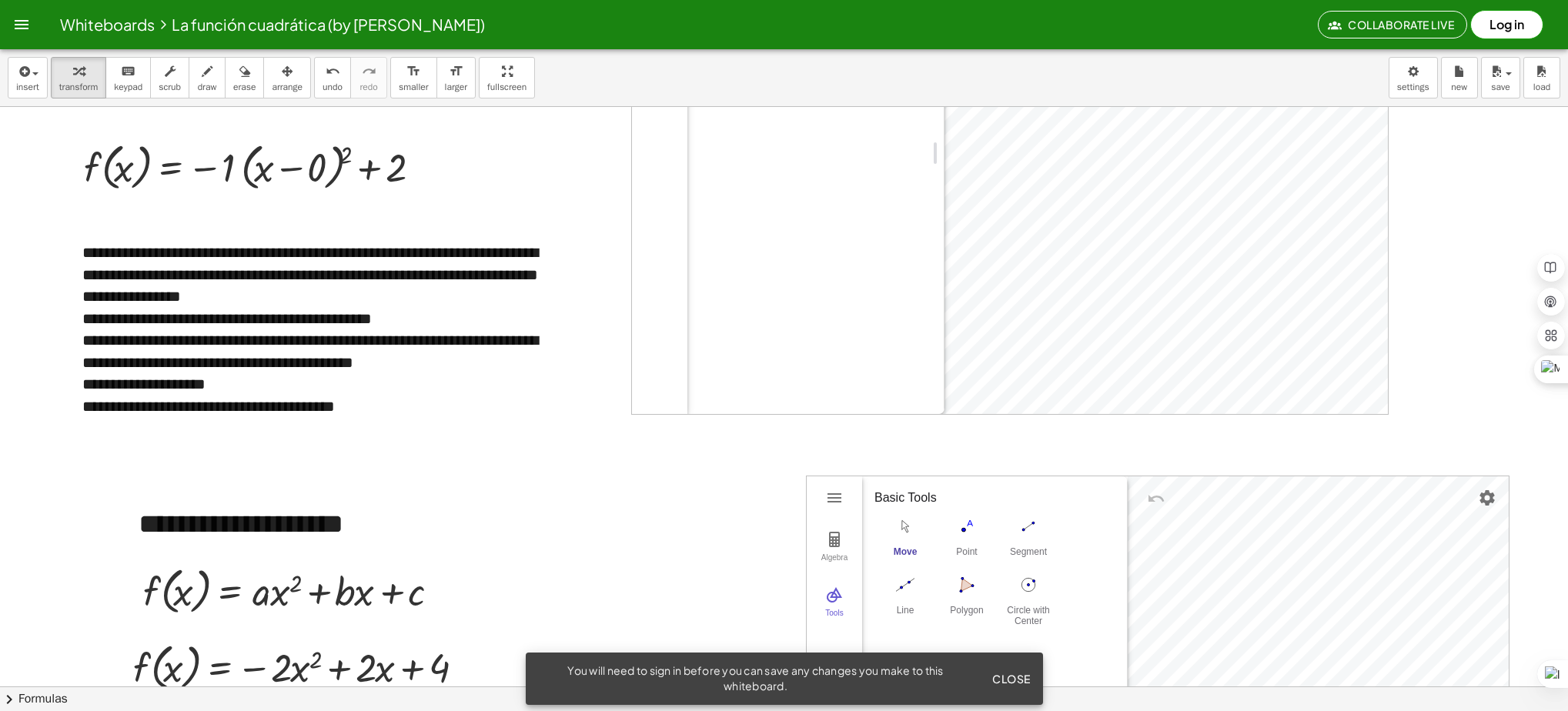 click at bounding box center (784, 469) 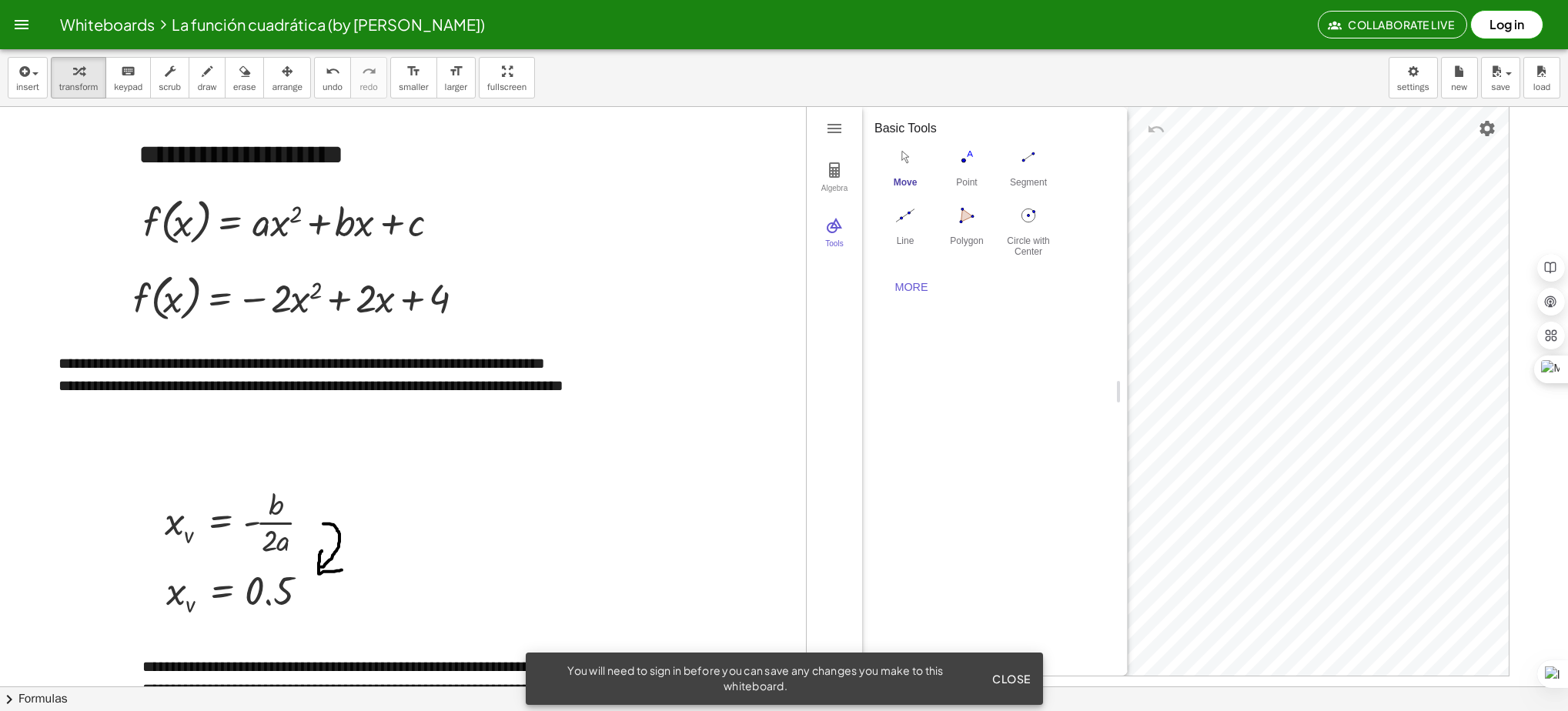 scroll, scrollTop: 1788, scrollLeft: 0, axis: vertical 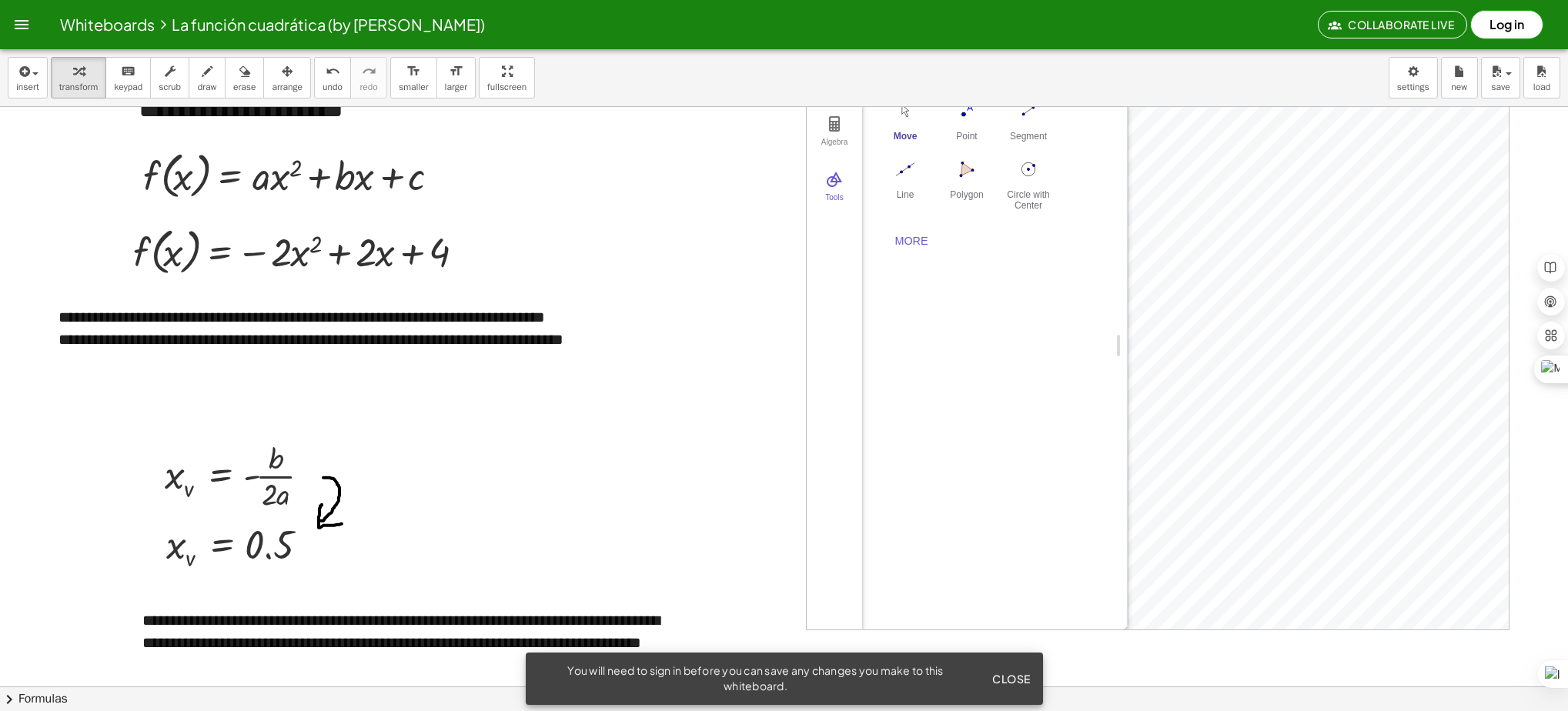 drag, startPoint x: 1312, startPoint y: 707, endPoint x: 1566, endPoint y: 654, distance: 259.47061 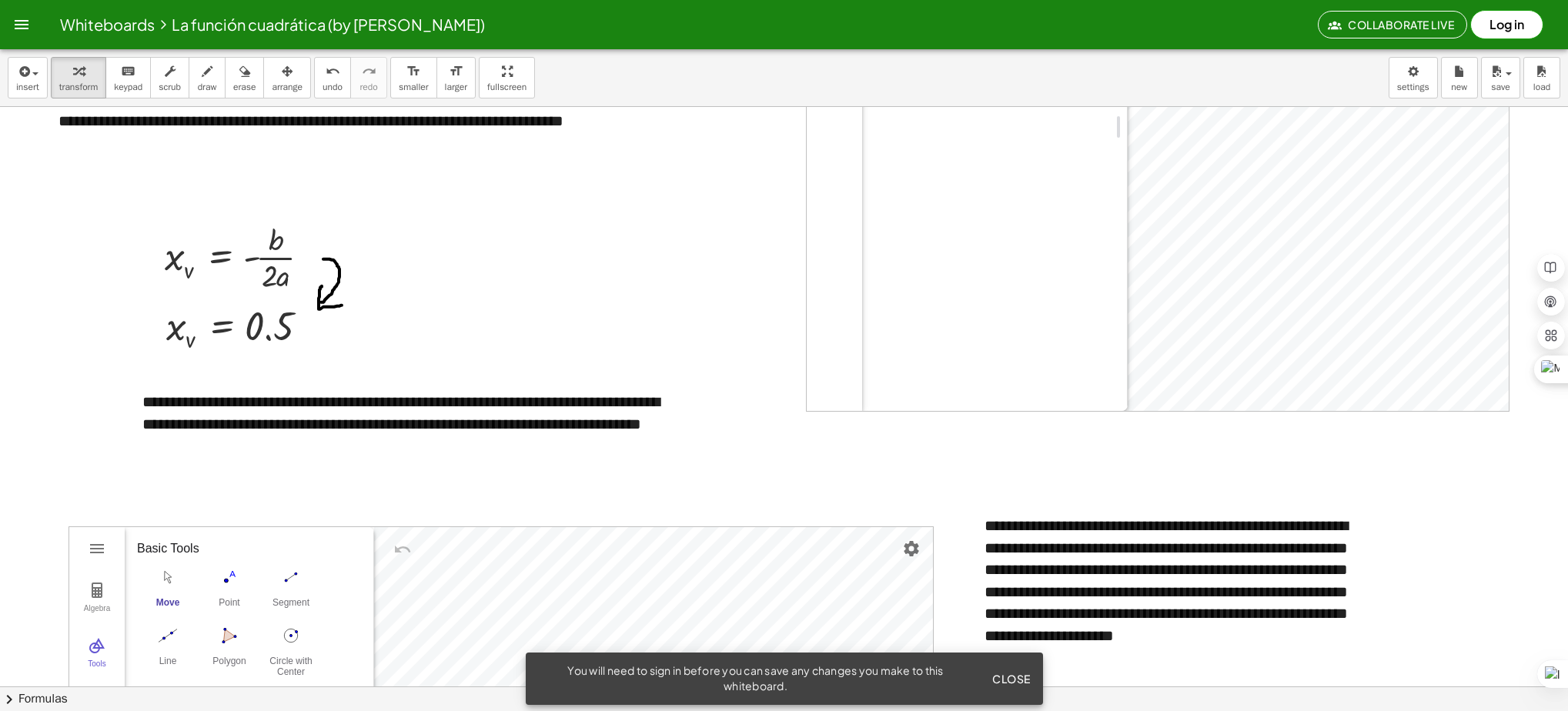 scroll, scrollTop: 2136, scrollLeft: 0, axis: vertical 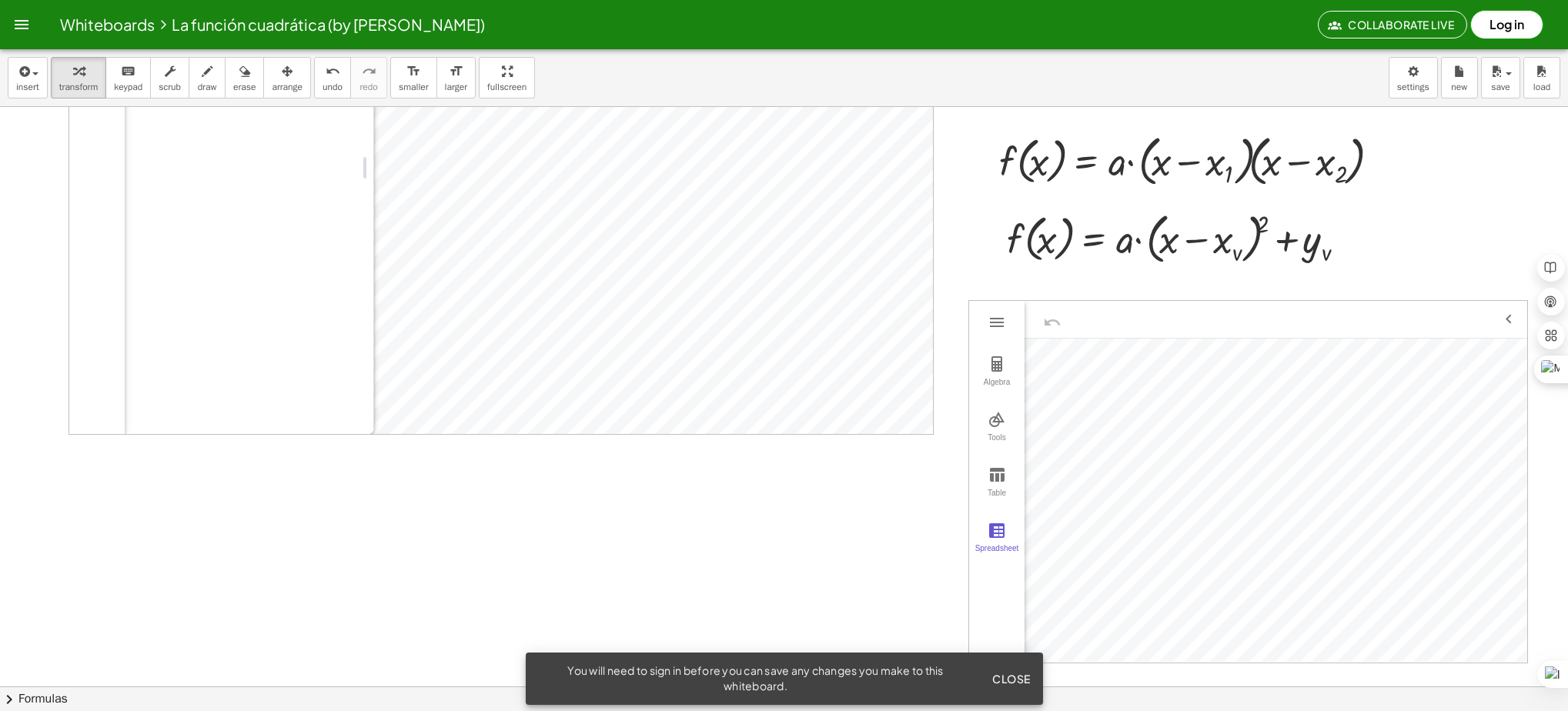 click at bounding box center [784, -790] 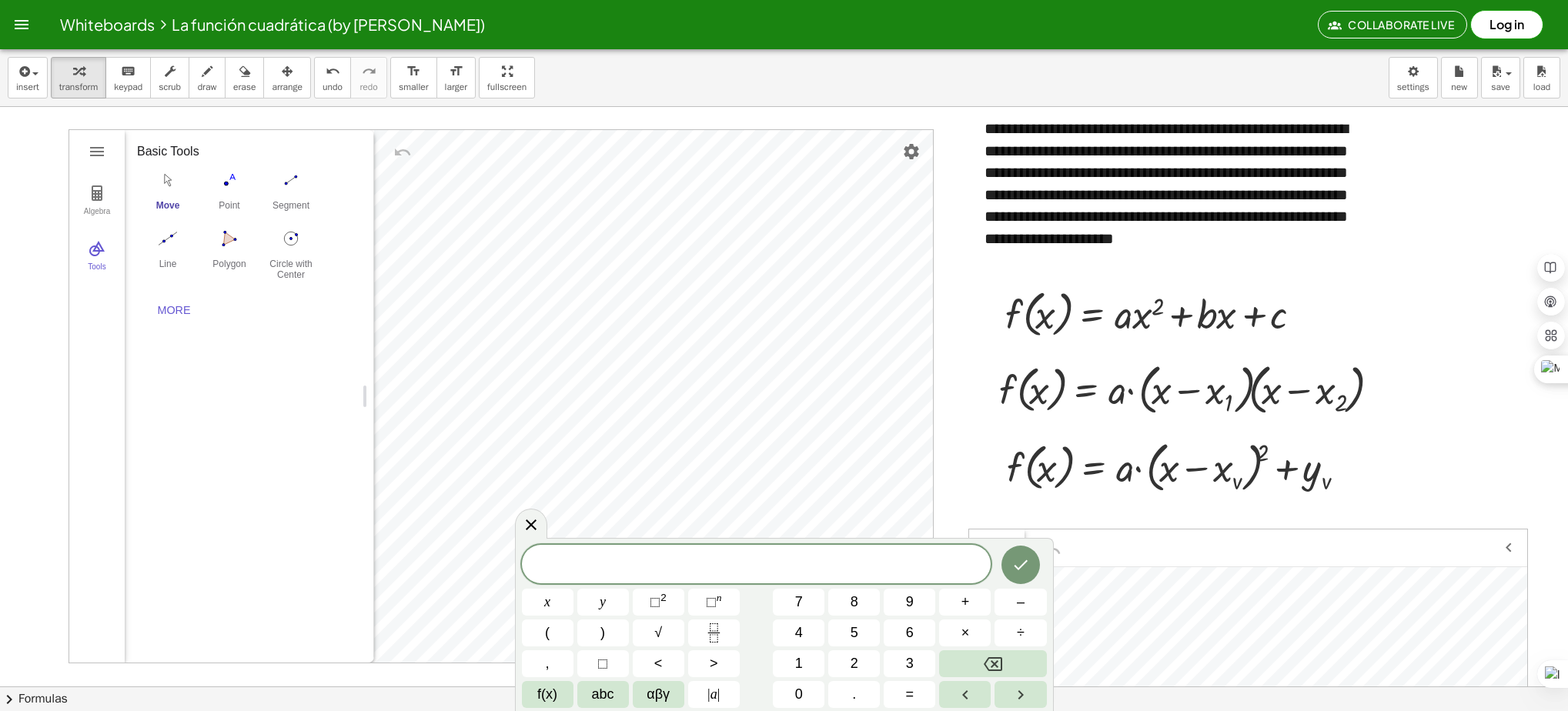 scroll, scrollTop: 2402, scrollLeft: 0, axis: vertical 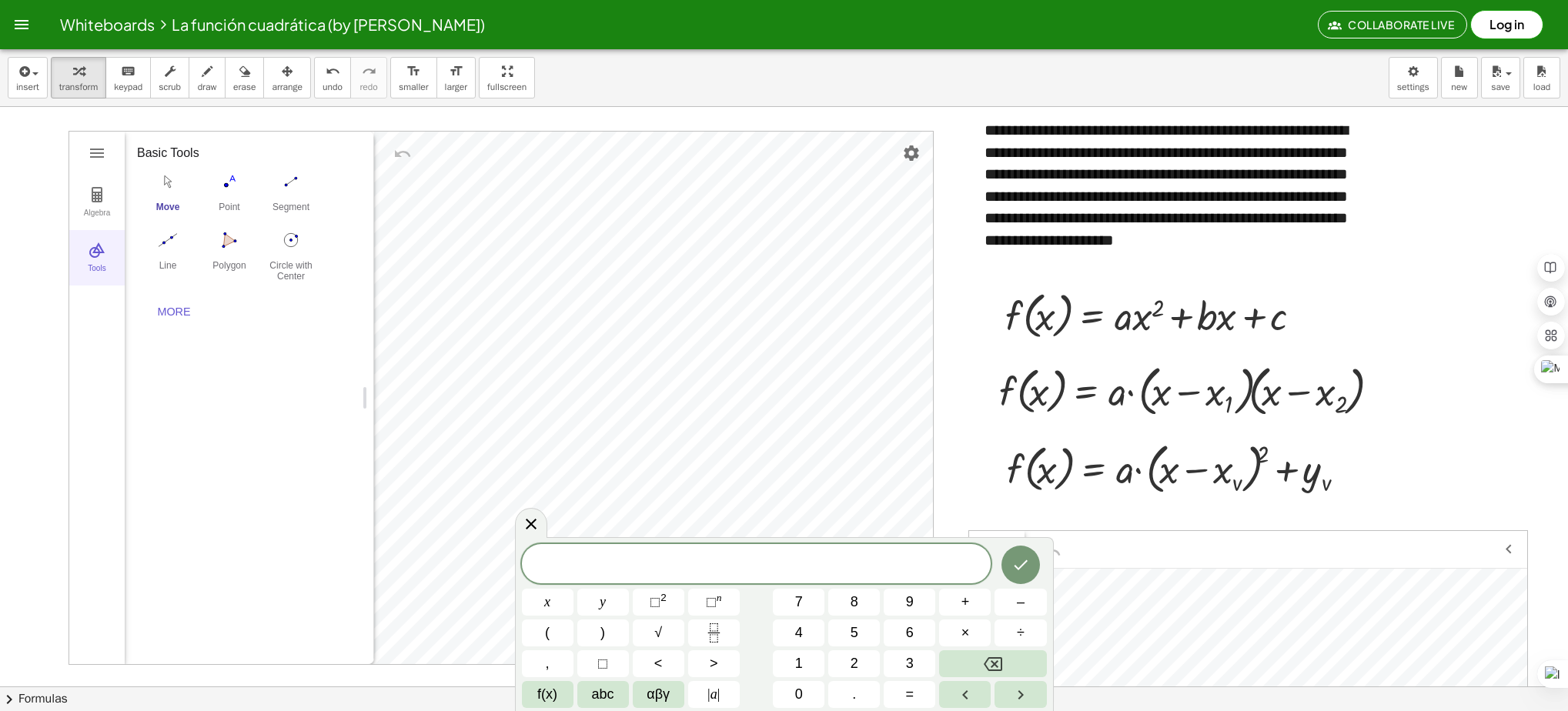 click on "Tools" at bounding box center [97, 258] 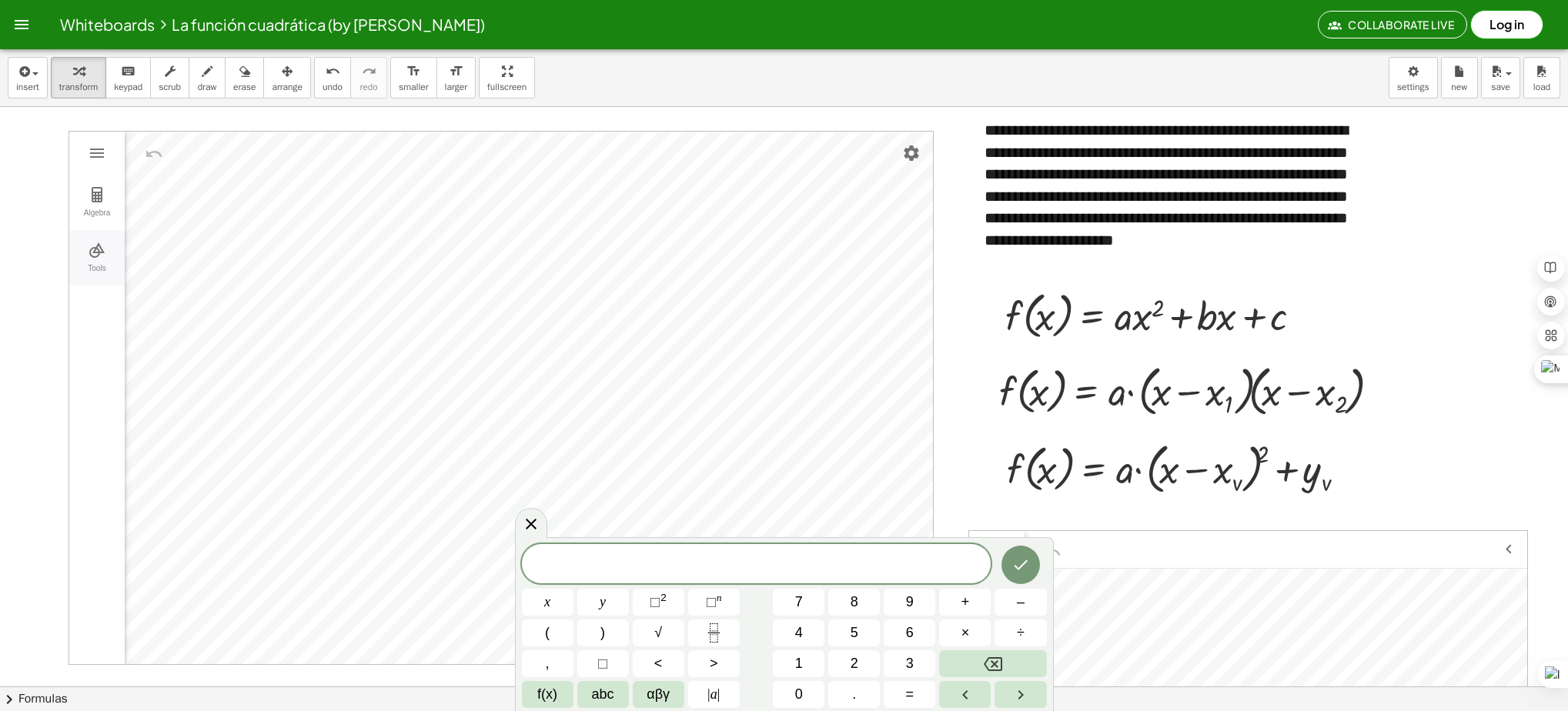 click on "Tools" at bounding box center (97, 258) 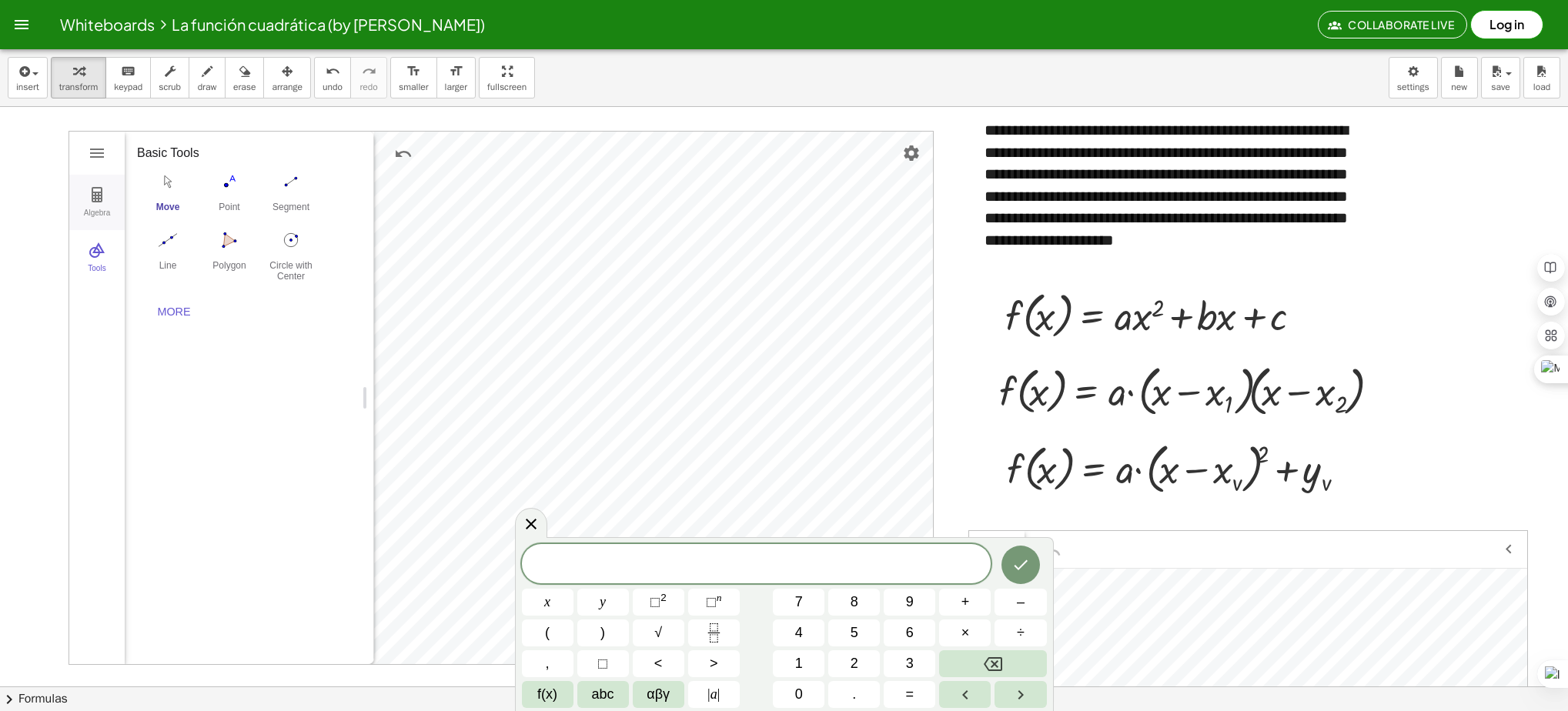 click at bounding box center (97, 195) 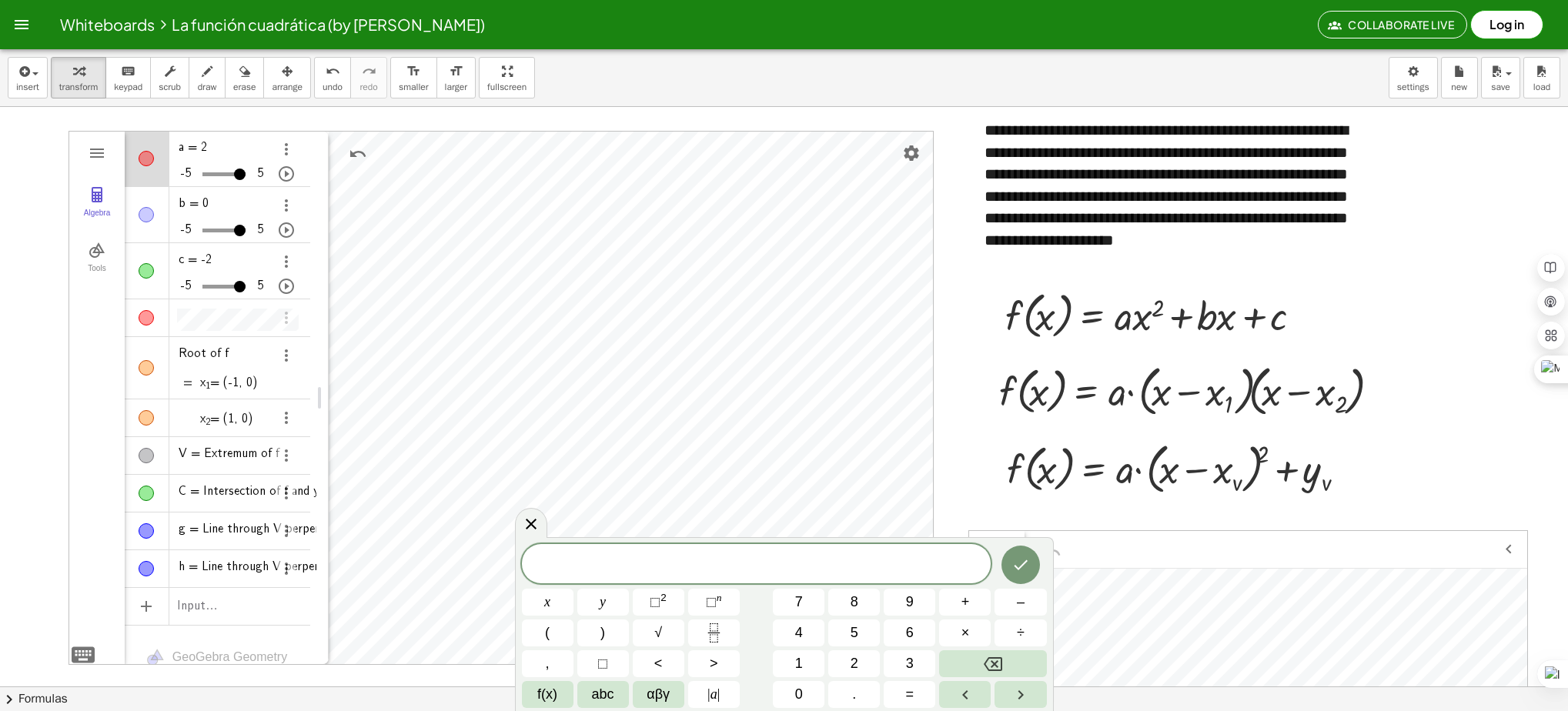 drag, startPoint x: 365, startPoint y: 396, endPoint x: 319, endPoint y: 392, distance: 46.173586 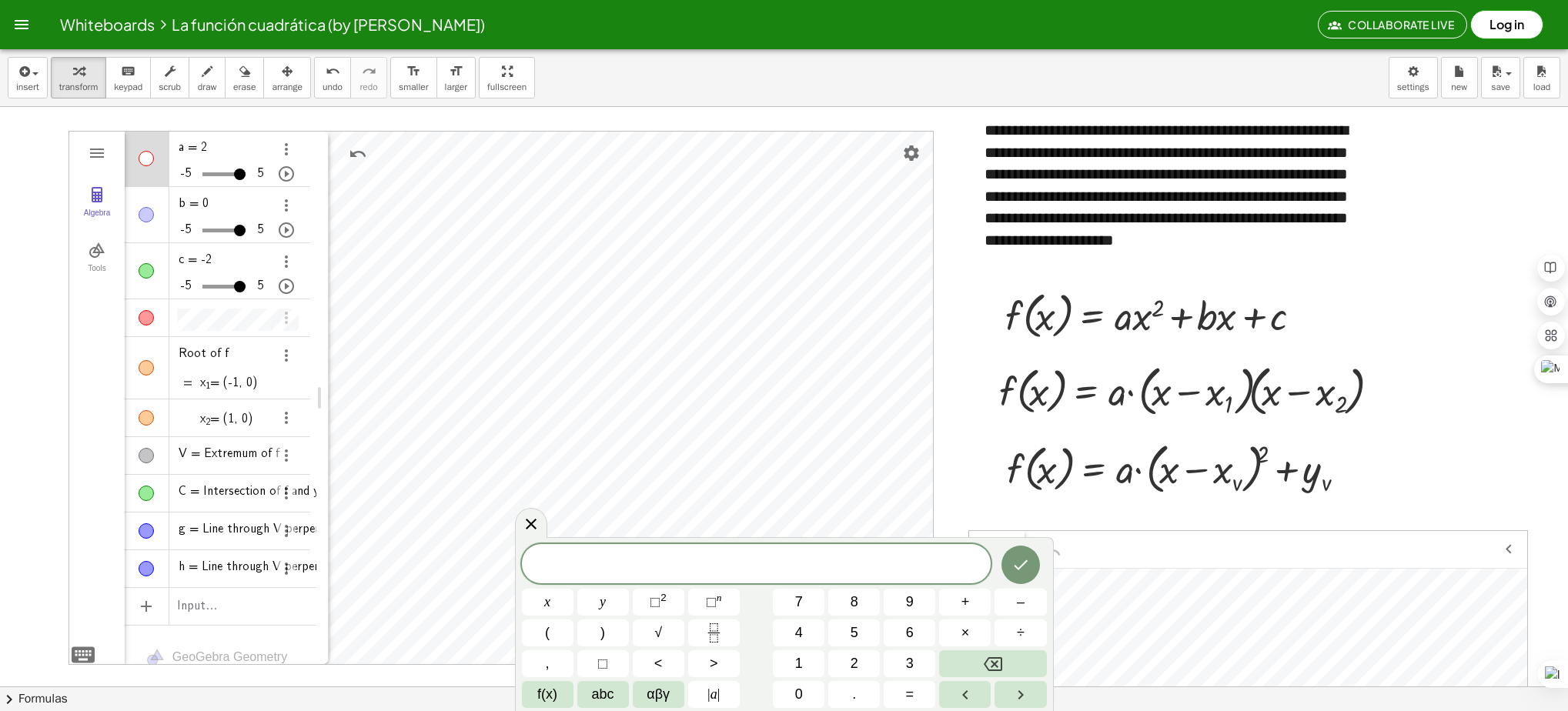 click at bounding box center [146, 159] 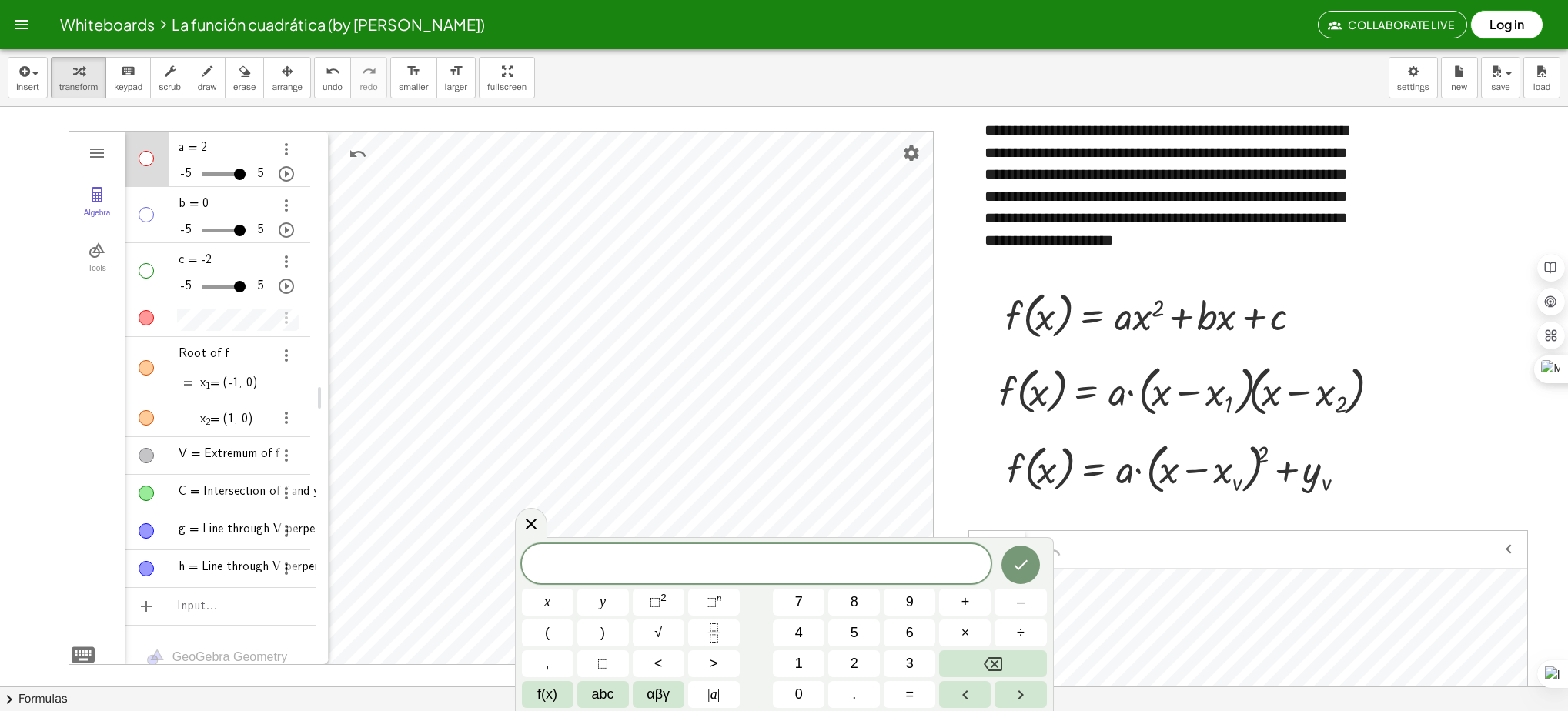 click at bounding box center (146, 271) 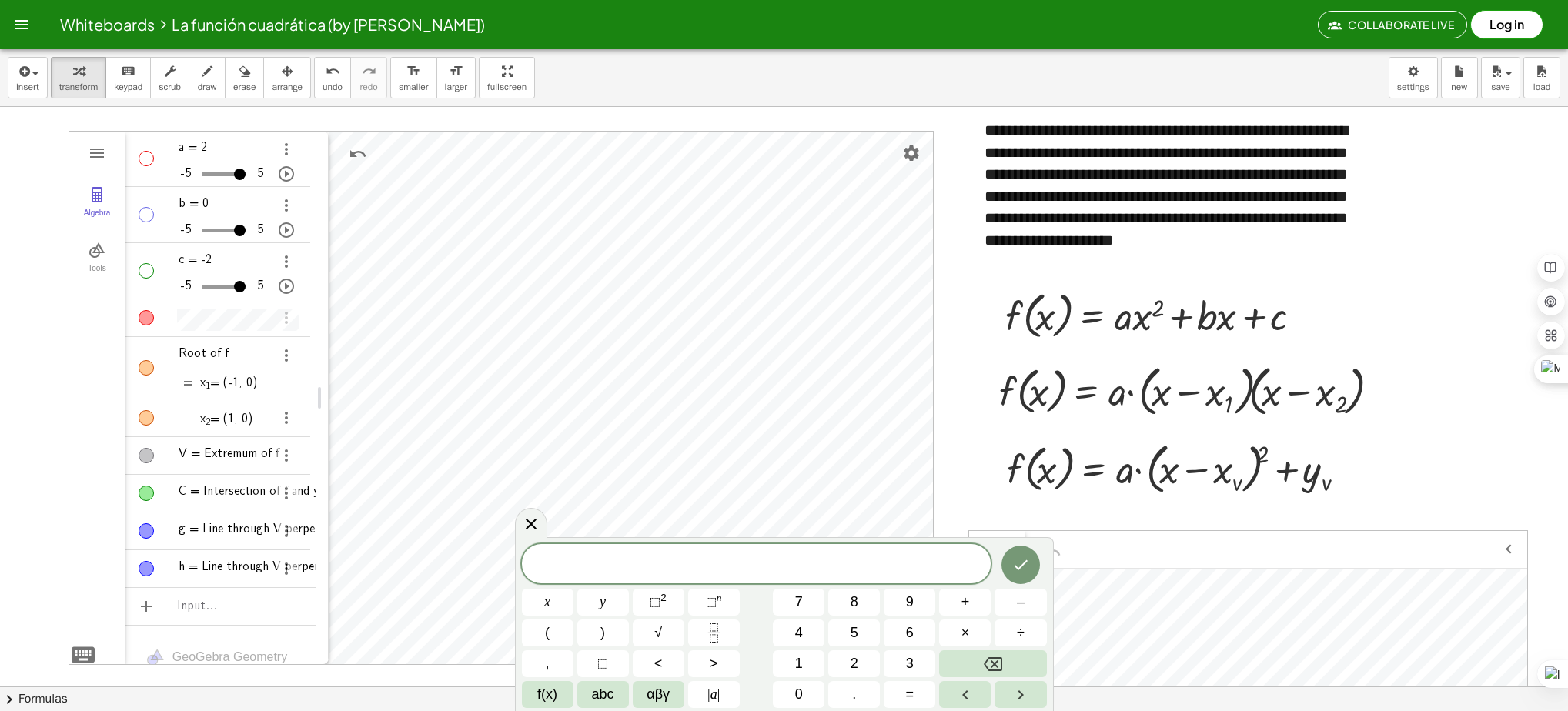 click at bounding box center (784, -560) 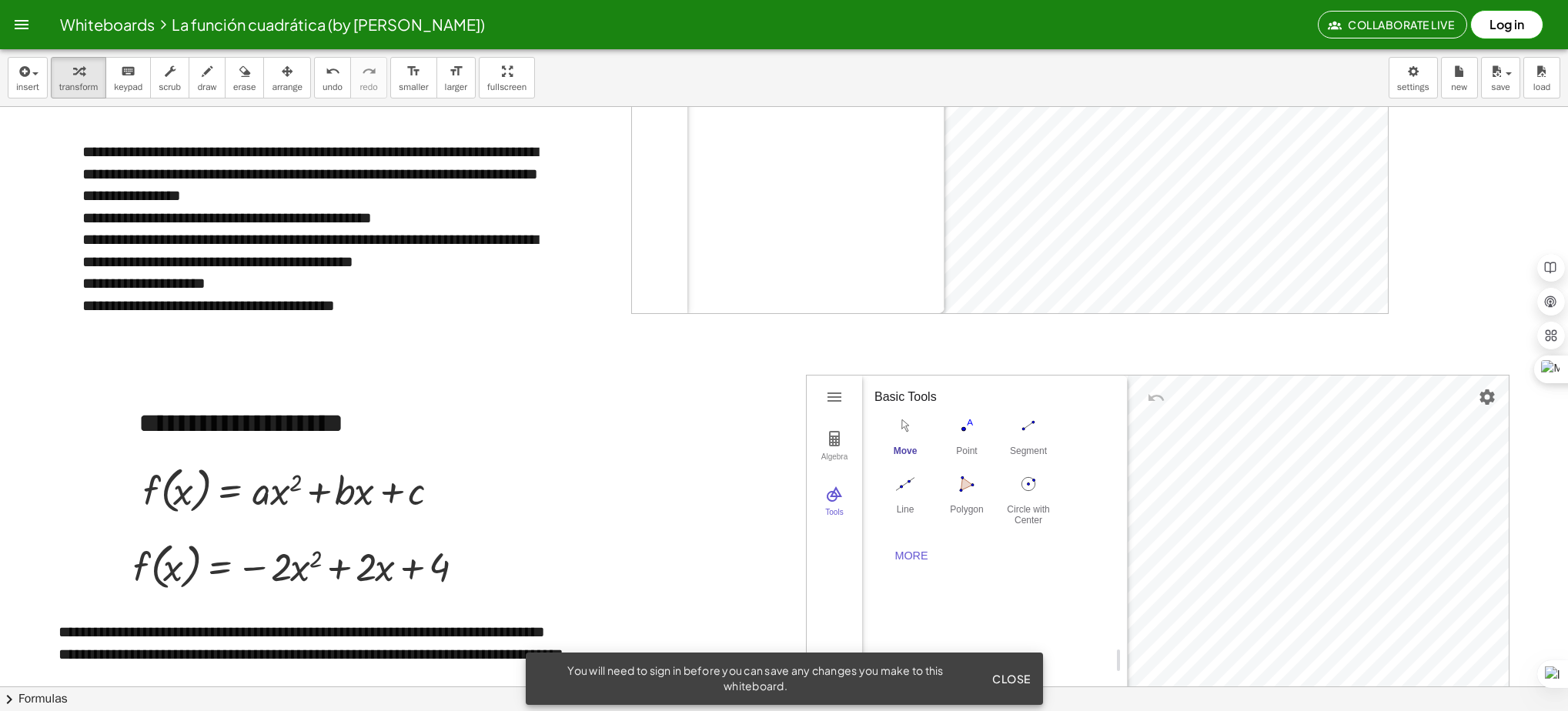 scroll, scrollTop: 1441, scrollLeft: 0, axis: vertical 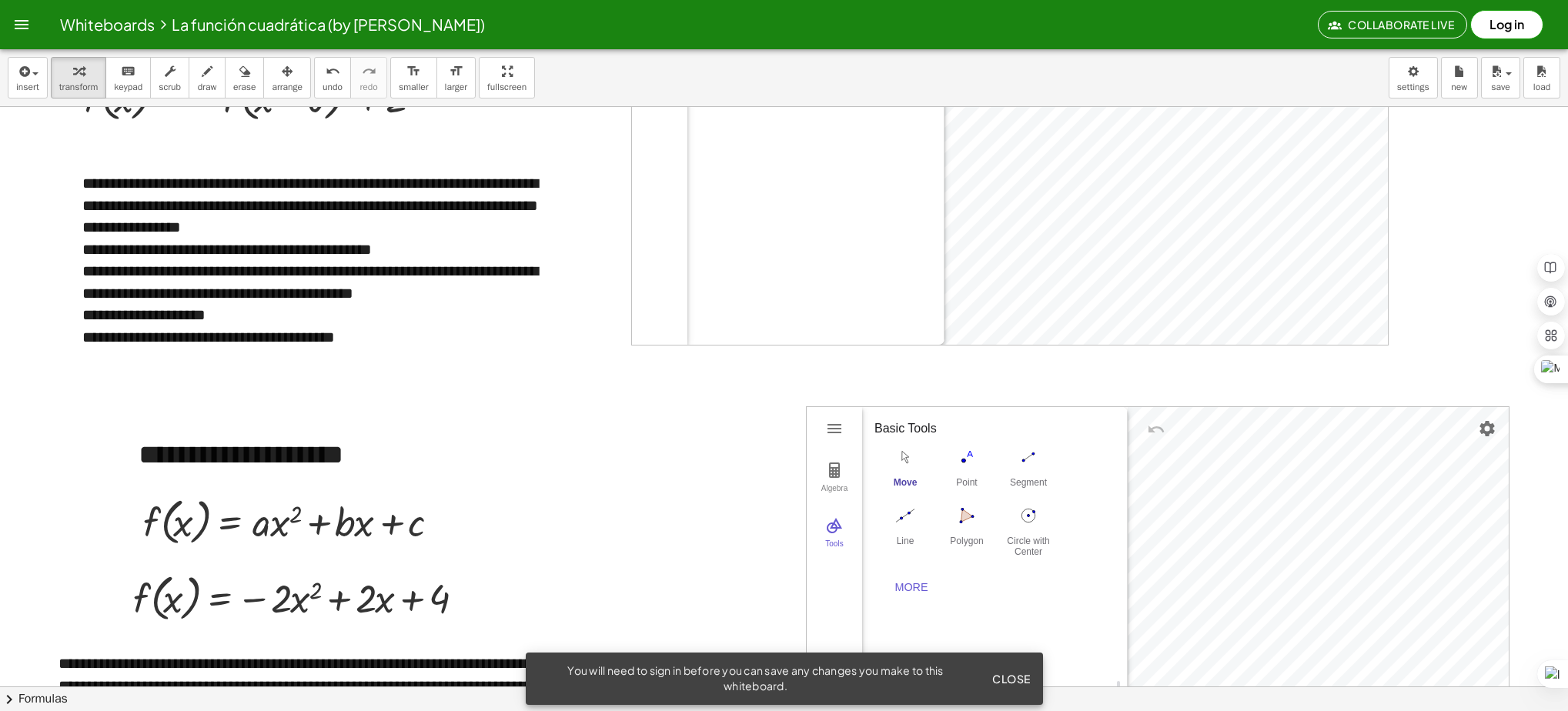 click at bounding box center (784, 400) 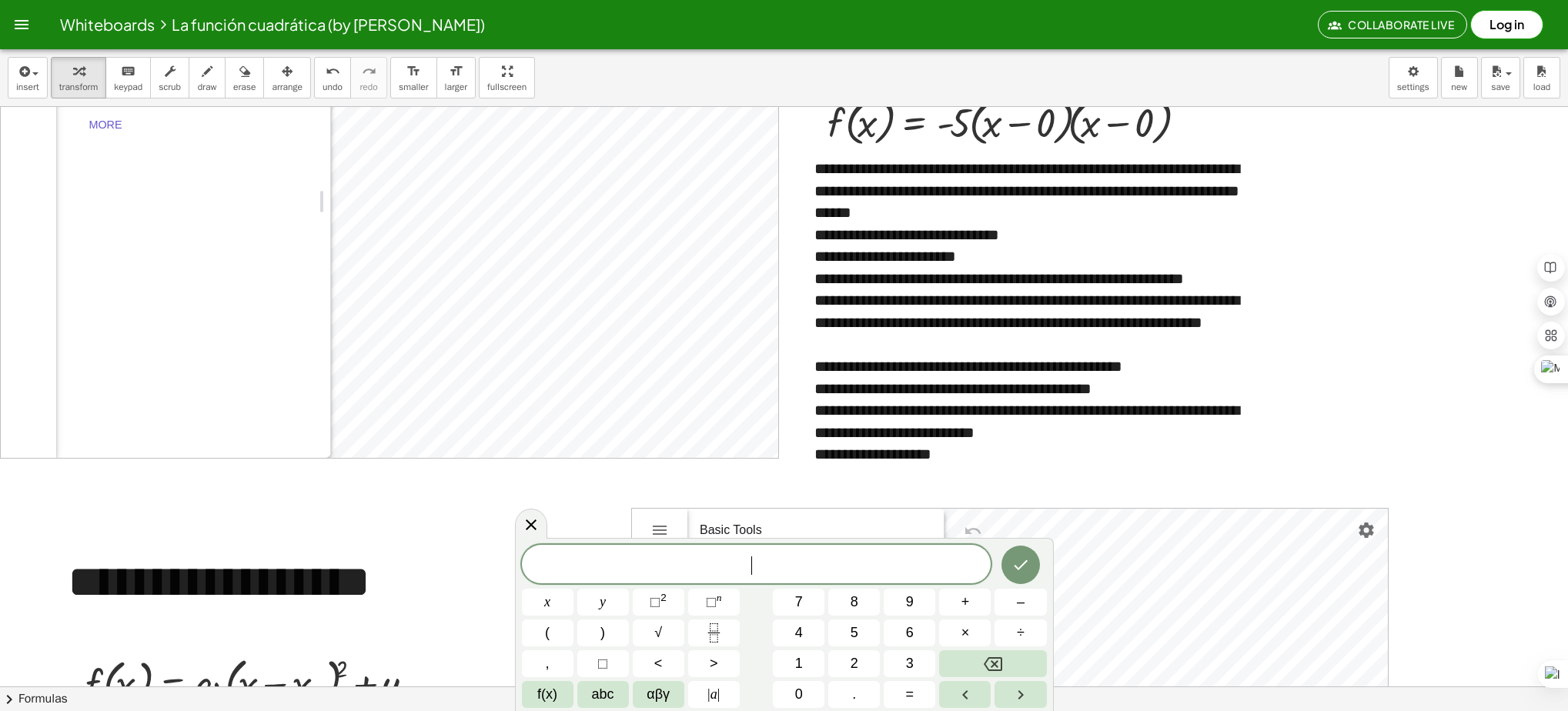 scroll, scrollTop: 0, scrollLeft: 0, axis: both 